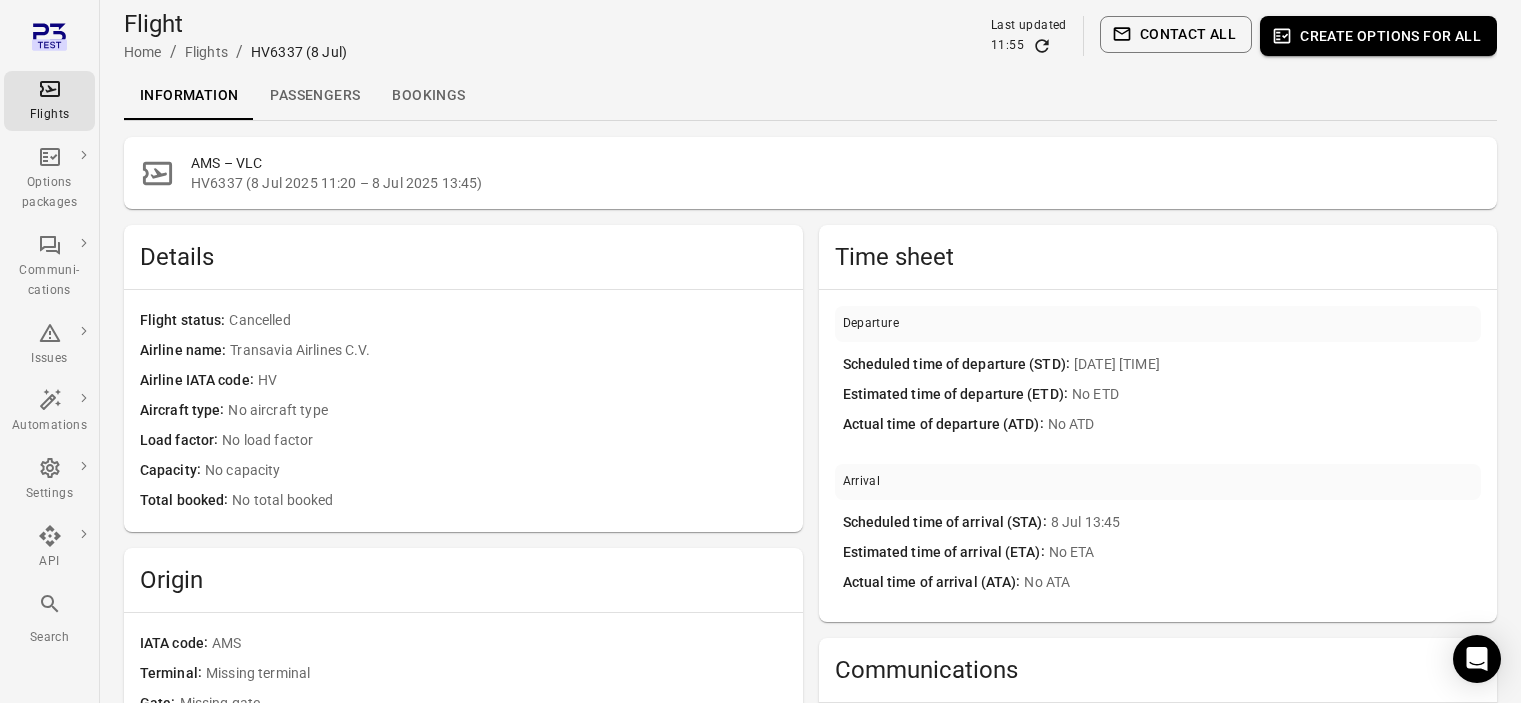 scroll, scrollTop: 0, scrollLeft: 0, axis: both 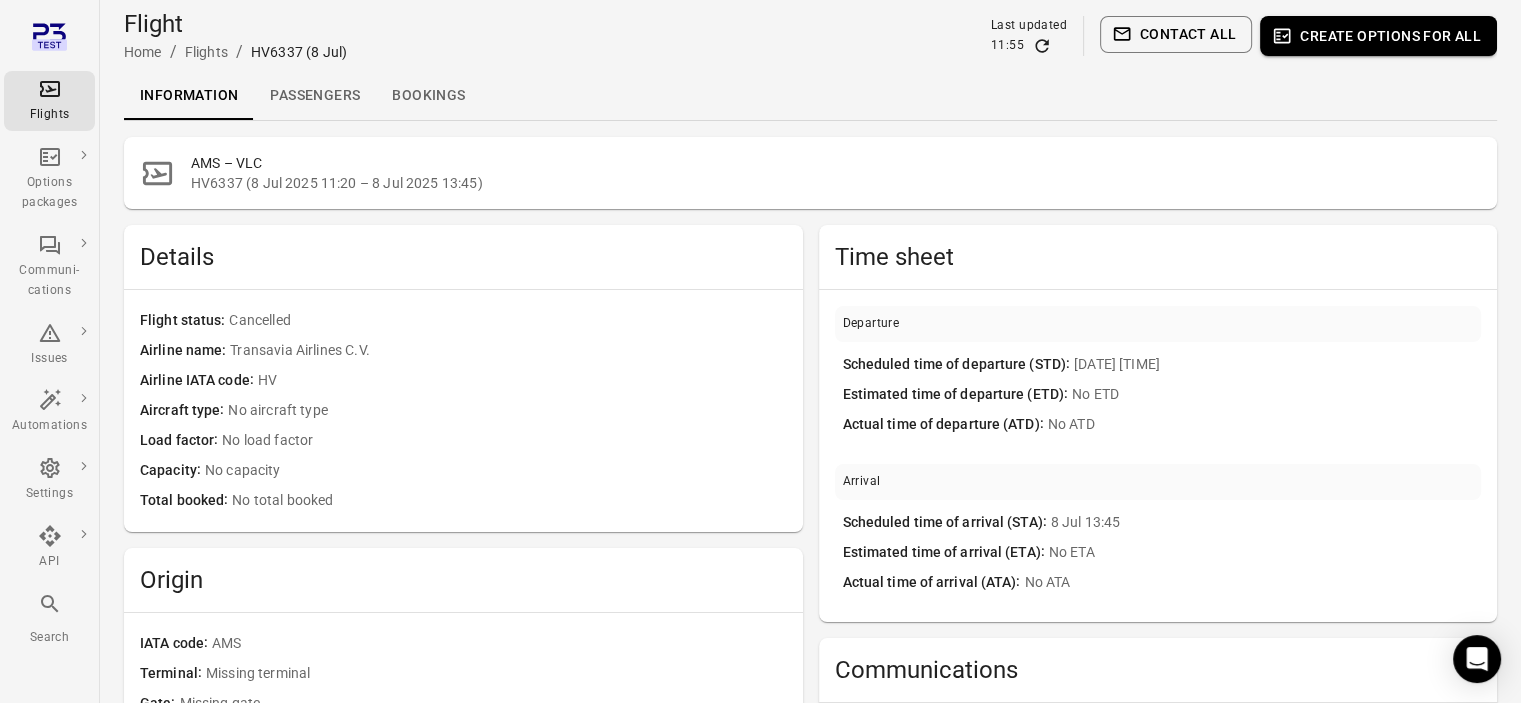 click on "Flights" at bounding box center (49, 115) 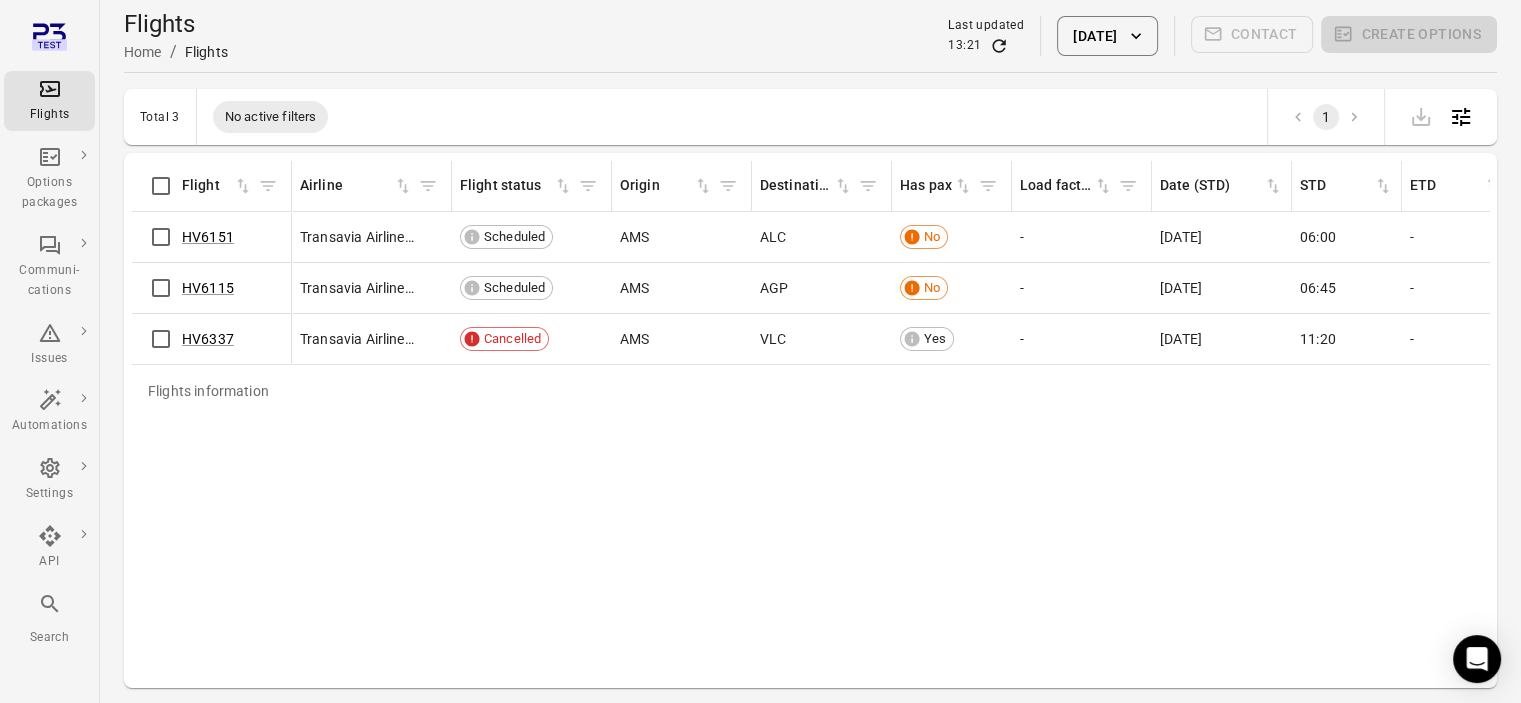 click on "Flights Home / Flights Last updated [TIME] [DATE] Contact Create options" at bounding box center (810, 36) 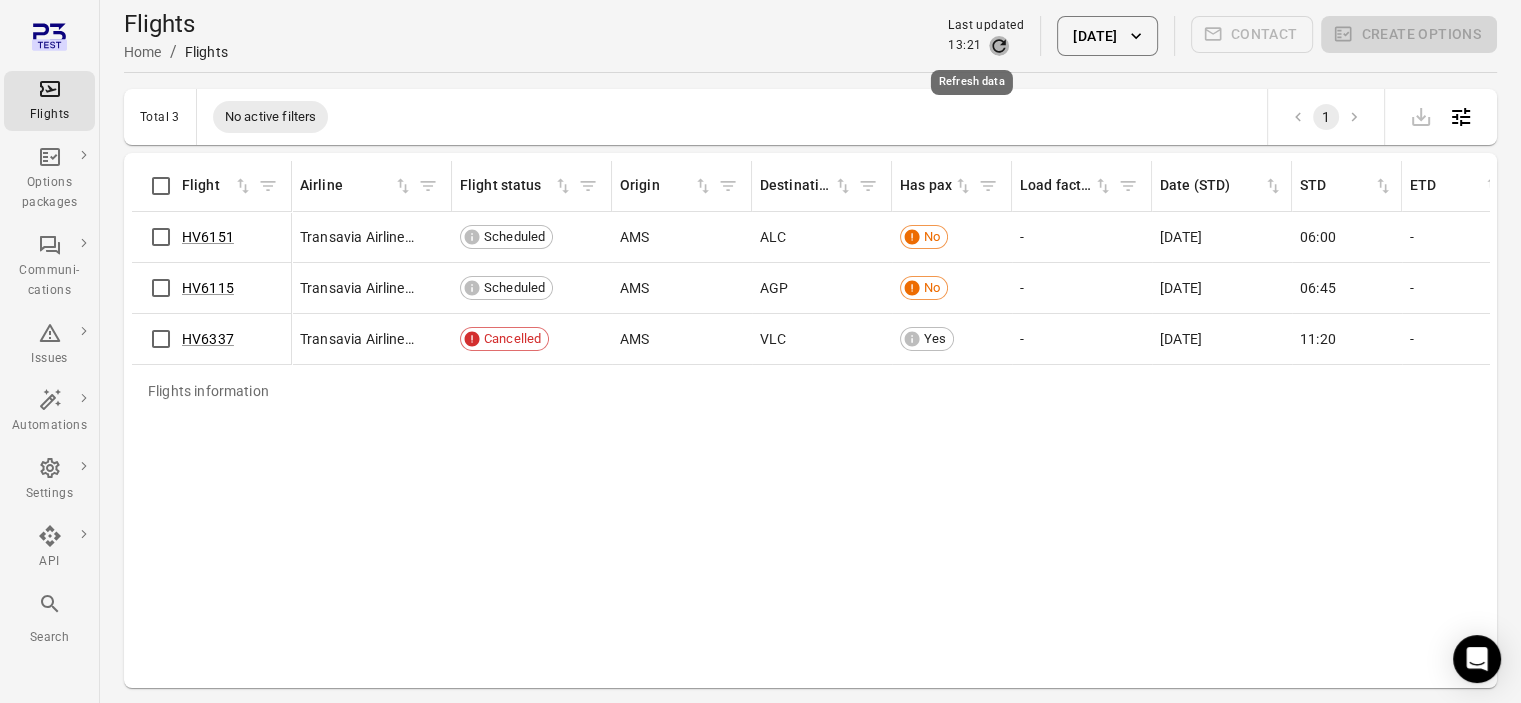 click at bounding box center (999, 46) 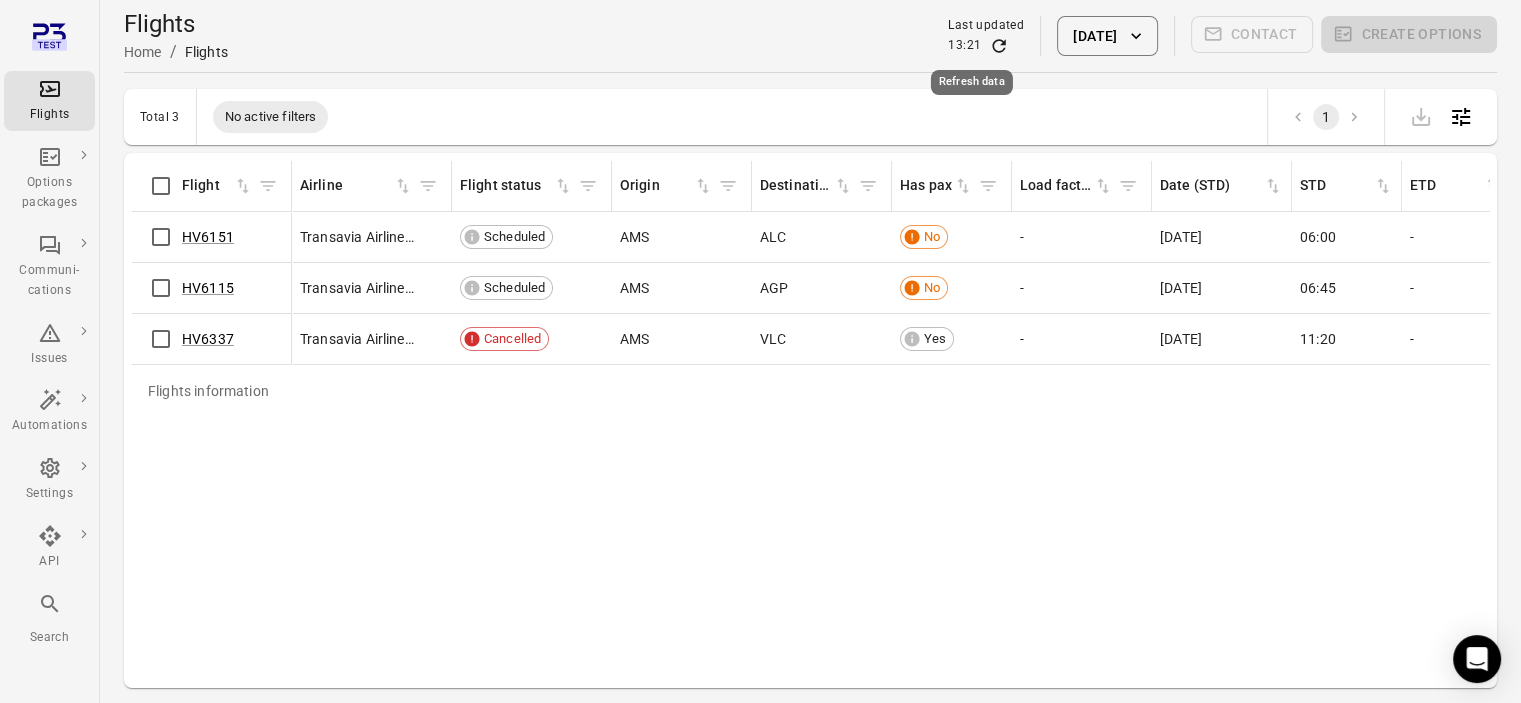 click at bounding box center [999, 46] 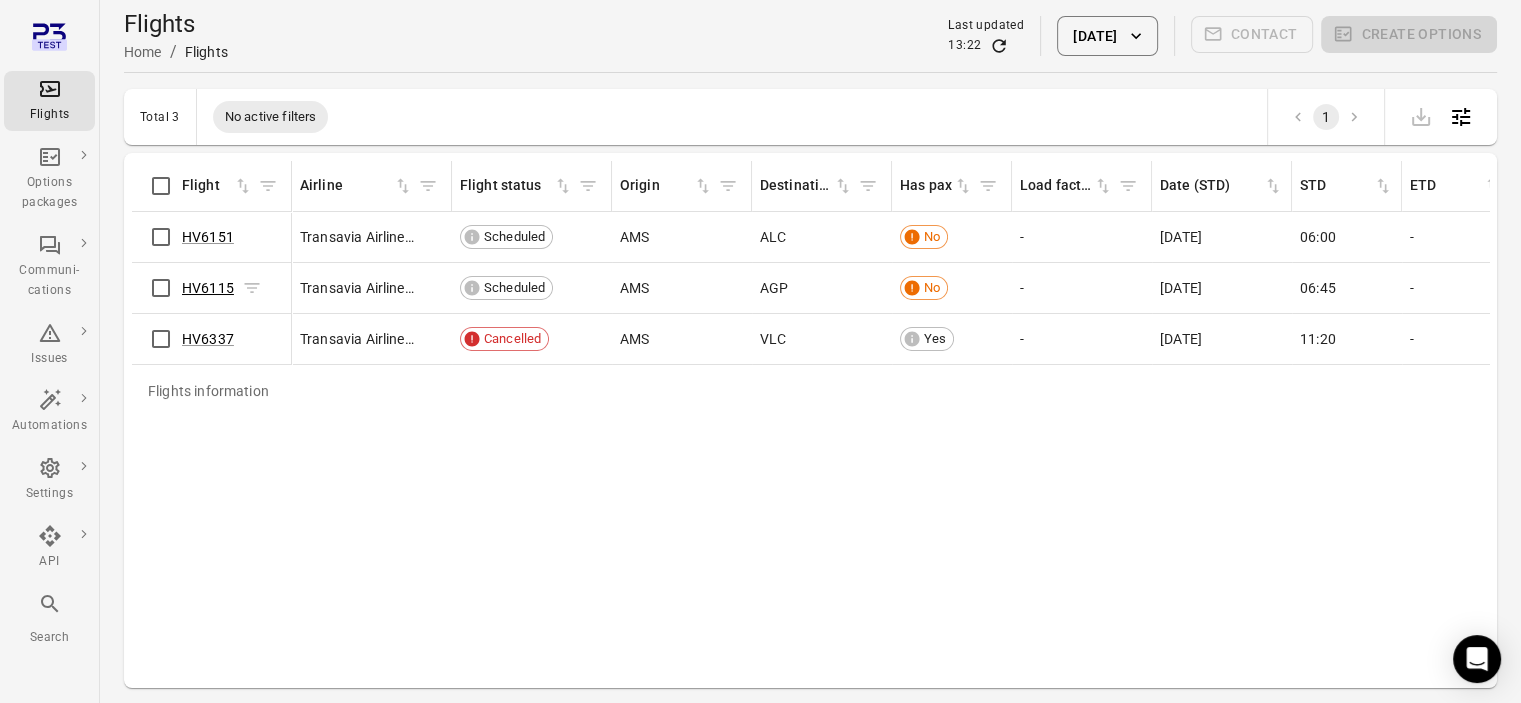 click on "HV6115" at bounding box center [208, 288] 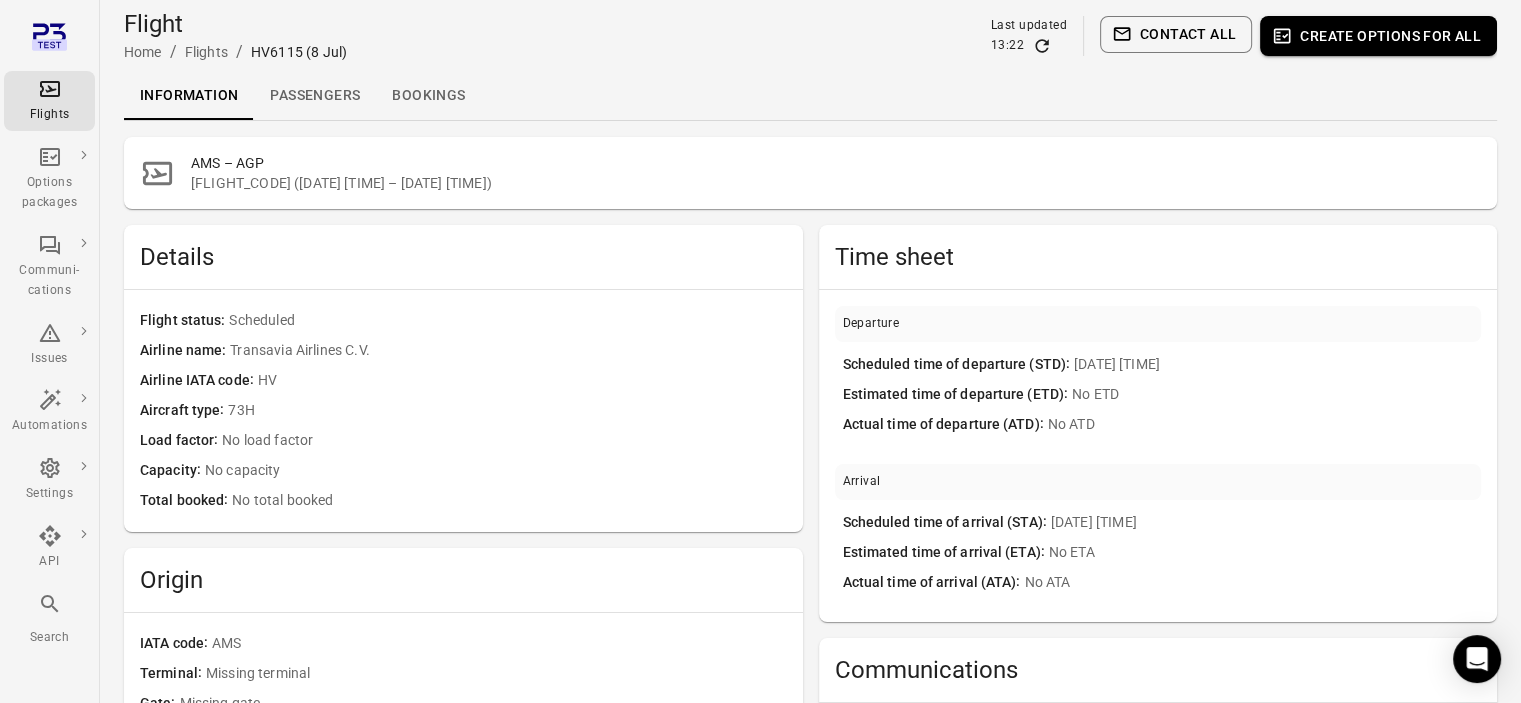 click on "Passengers" at bounding box center [315, 96] 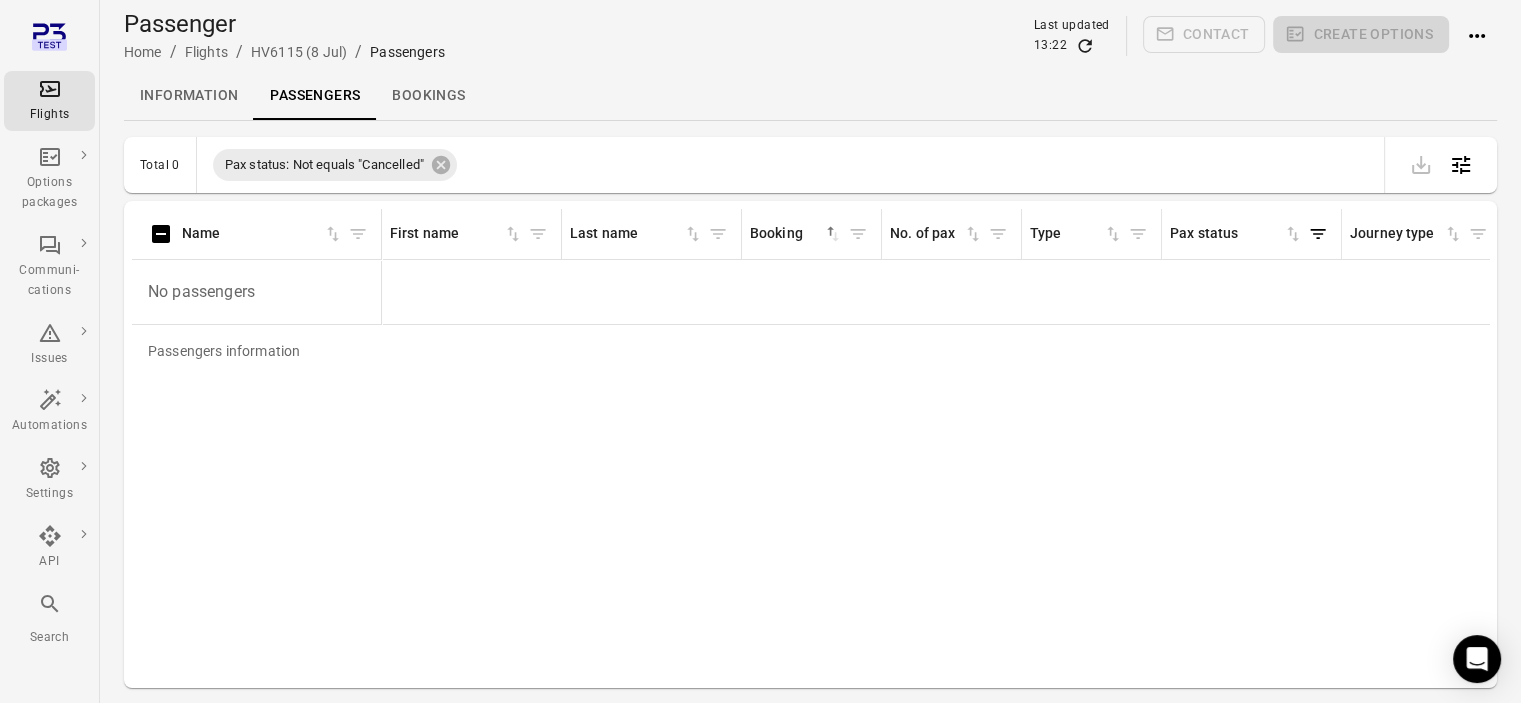 click on "Bookings" at bounding box center (428, 96) 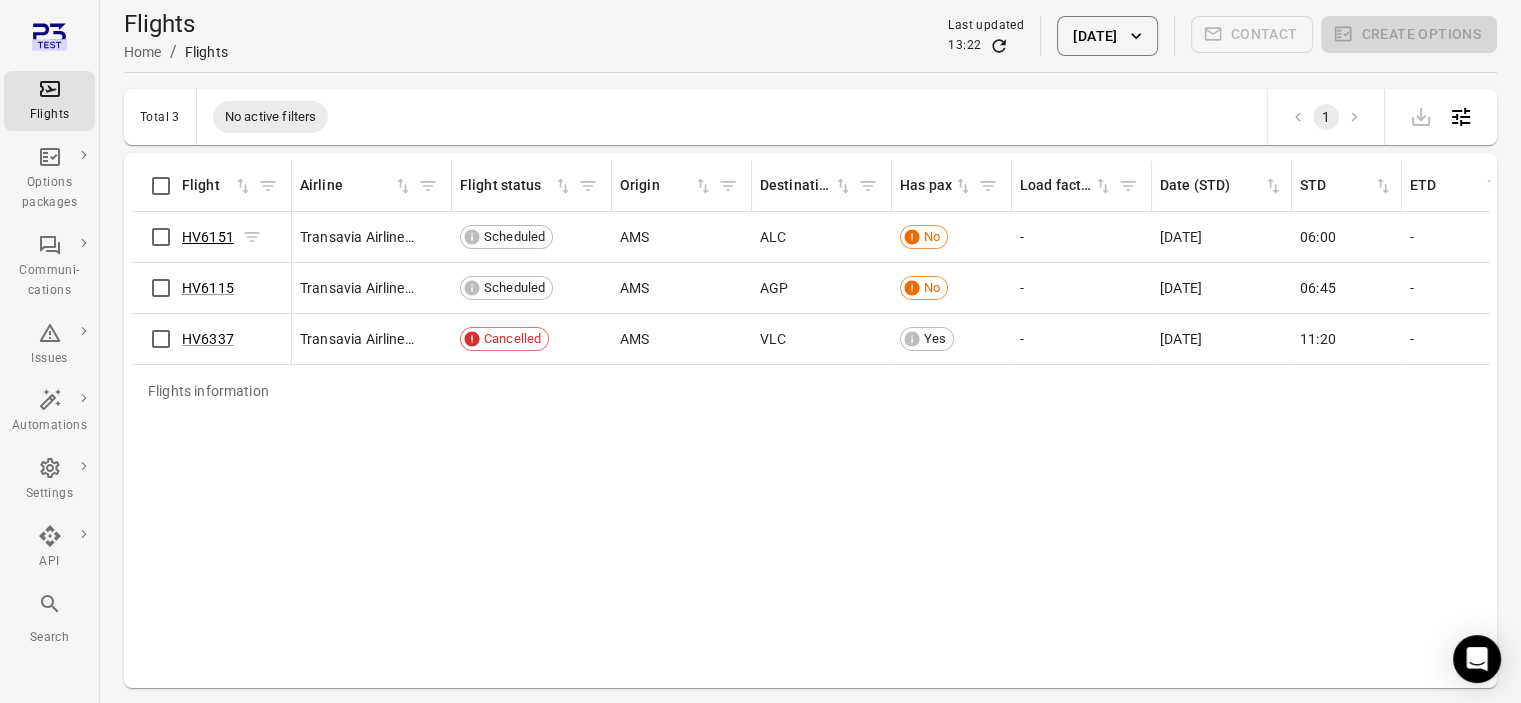 click on "HV6151" at bounding box center [208, 237] 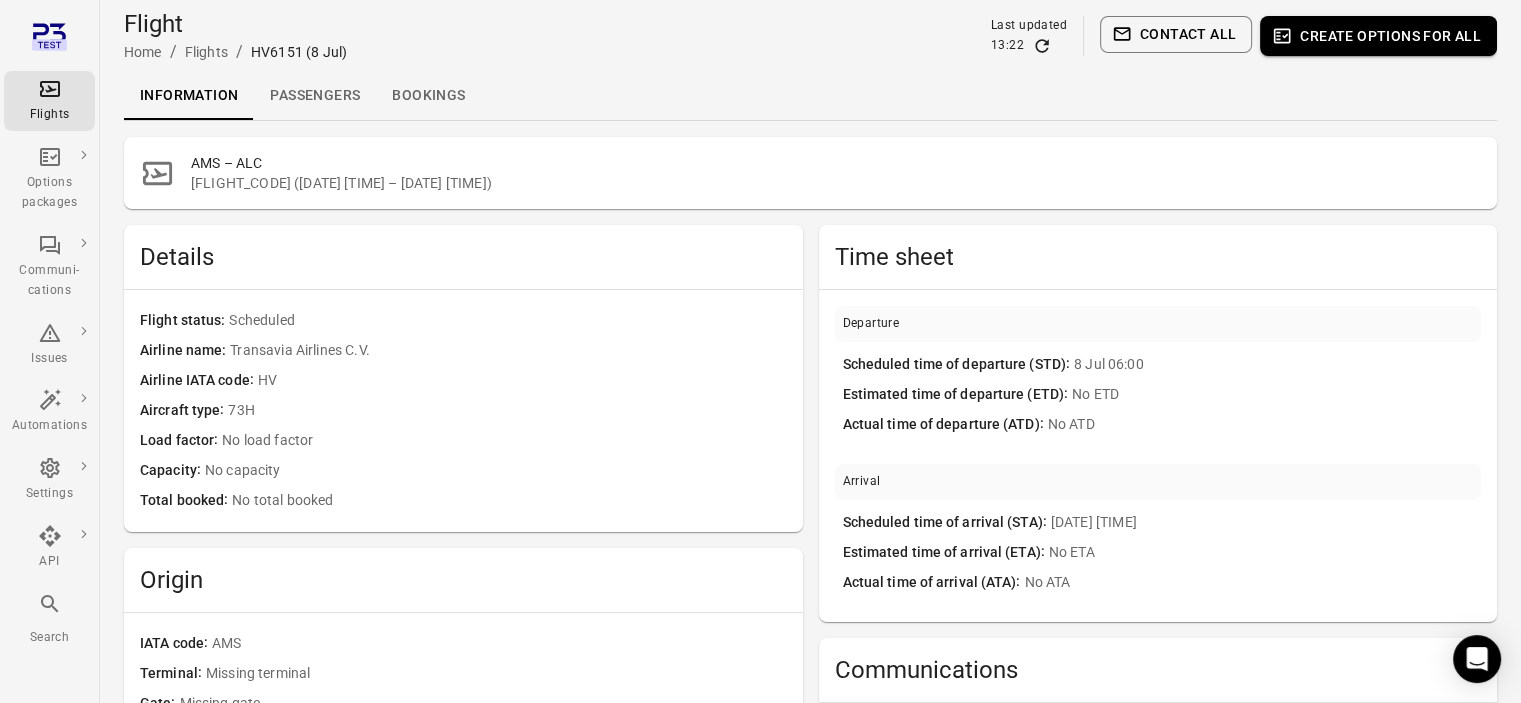 click on "Bookings" at bounding box center [428, 96] 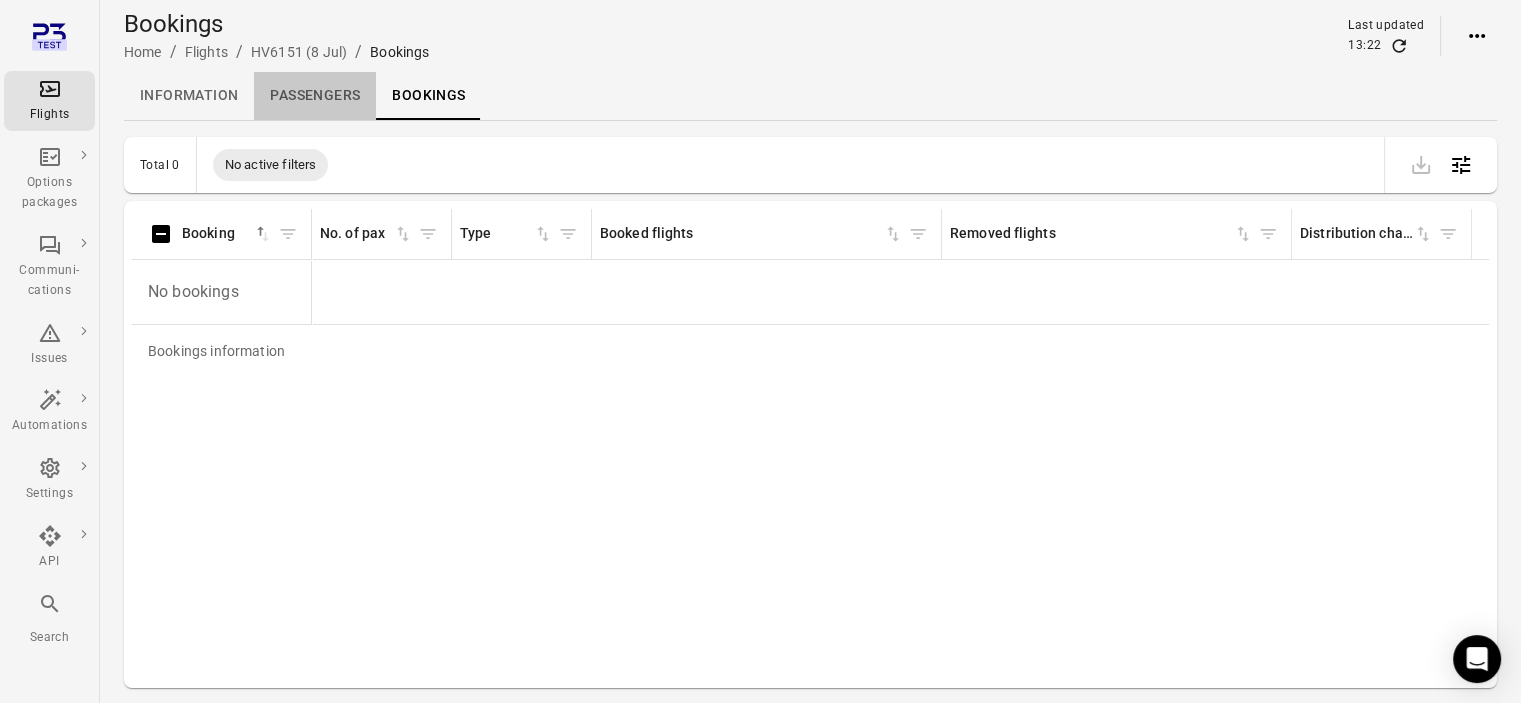 click on "Passengers" at bounding box center [315, 96] 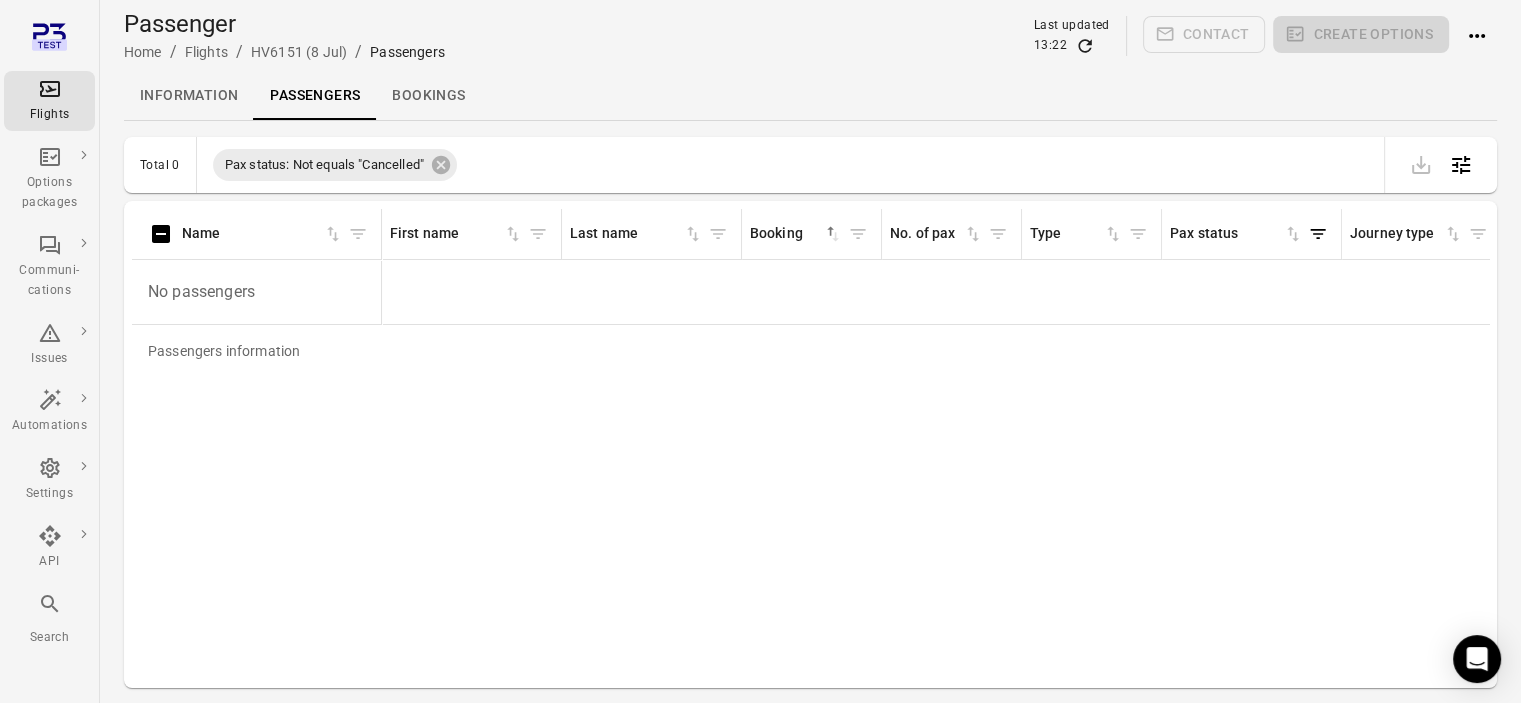 click on "Information" at bounding box center [189, 96] 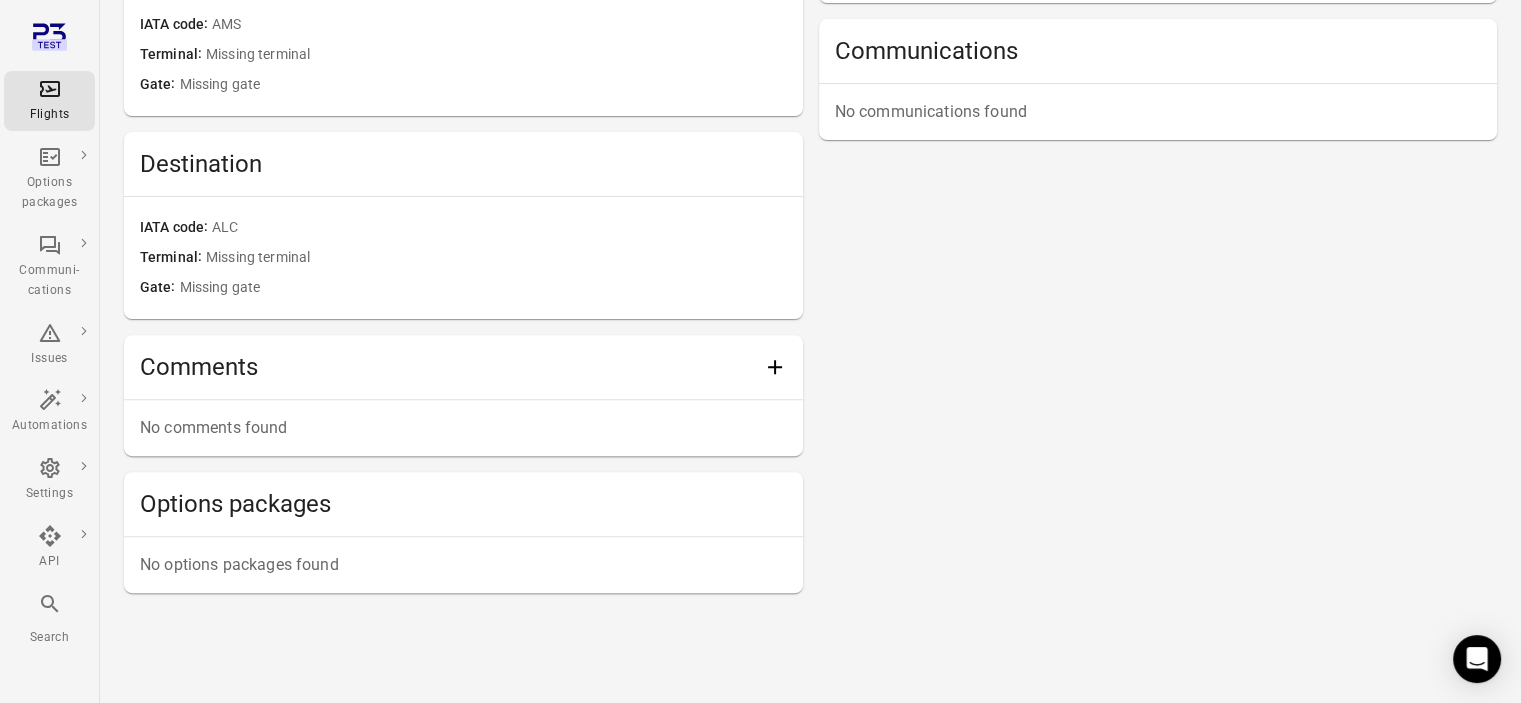 scroll, scrollTop: 0, scrollLeft: 0, axis: both 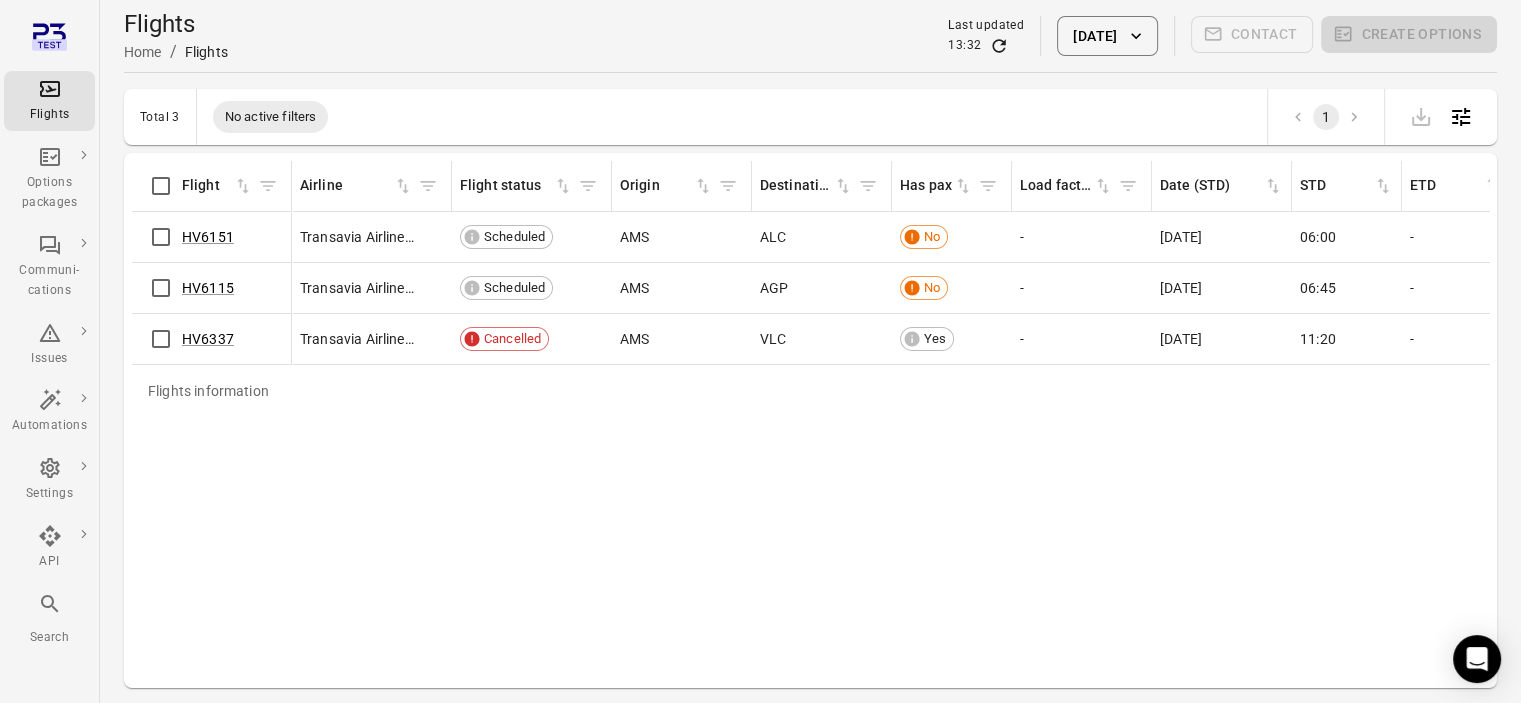 click at bounding box center [999, 46] 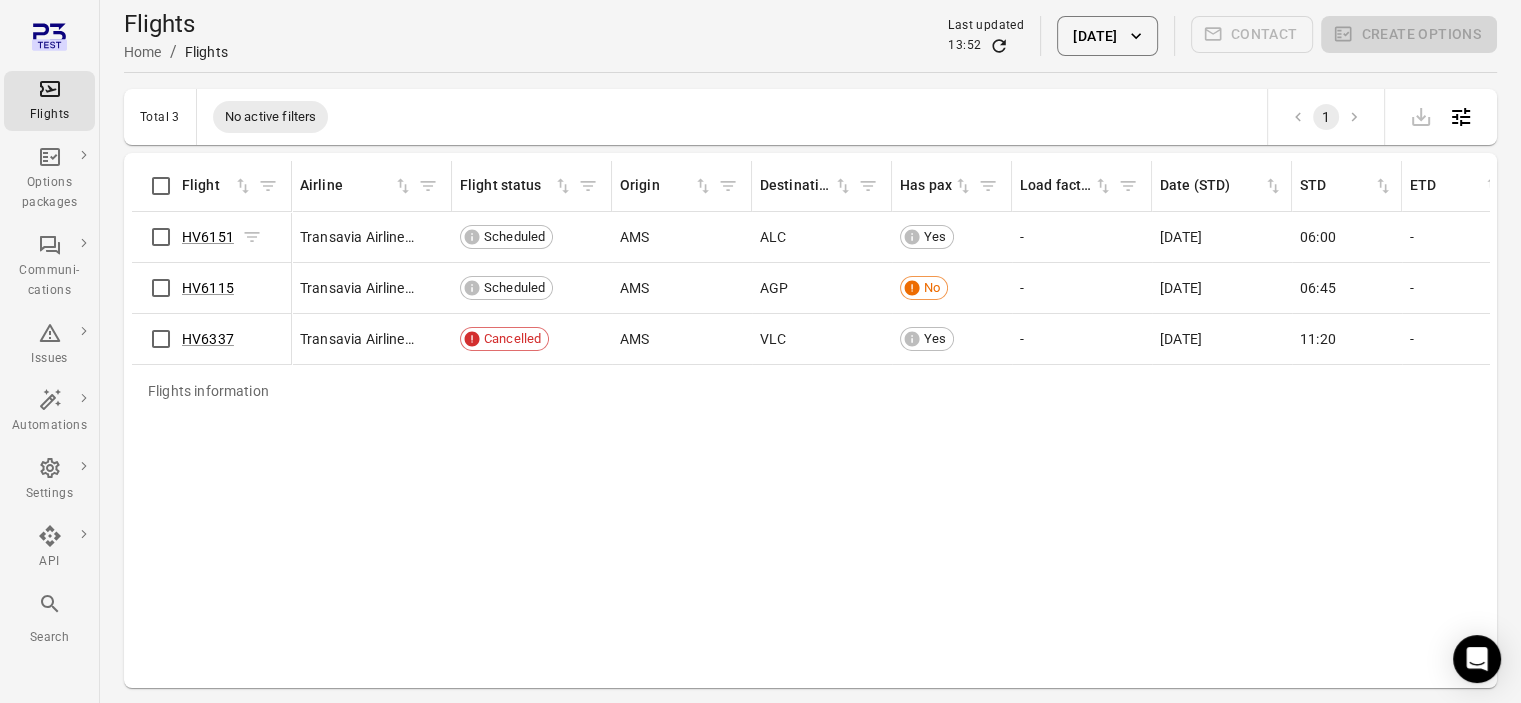 click on "HV6151" at bounding box center (208, 237) 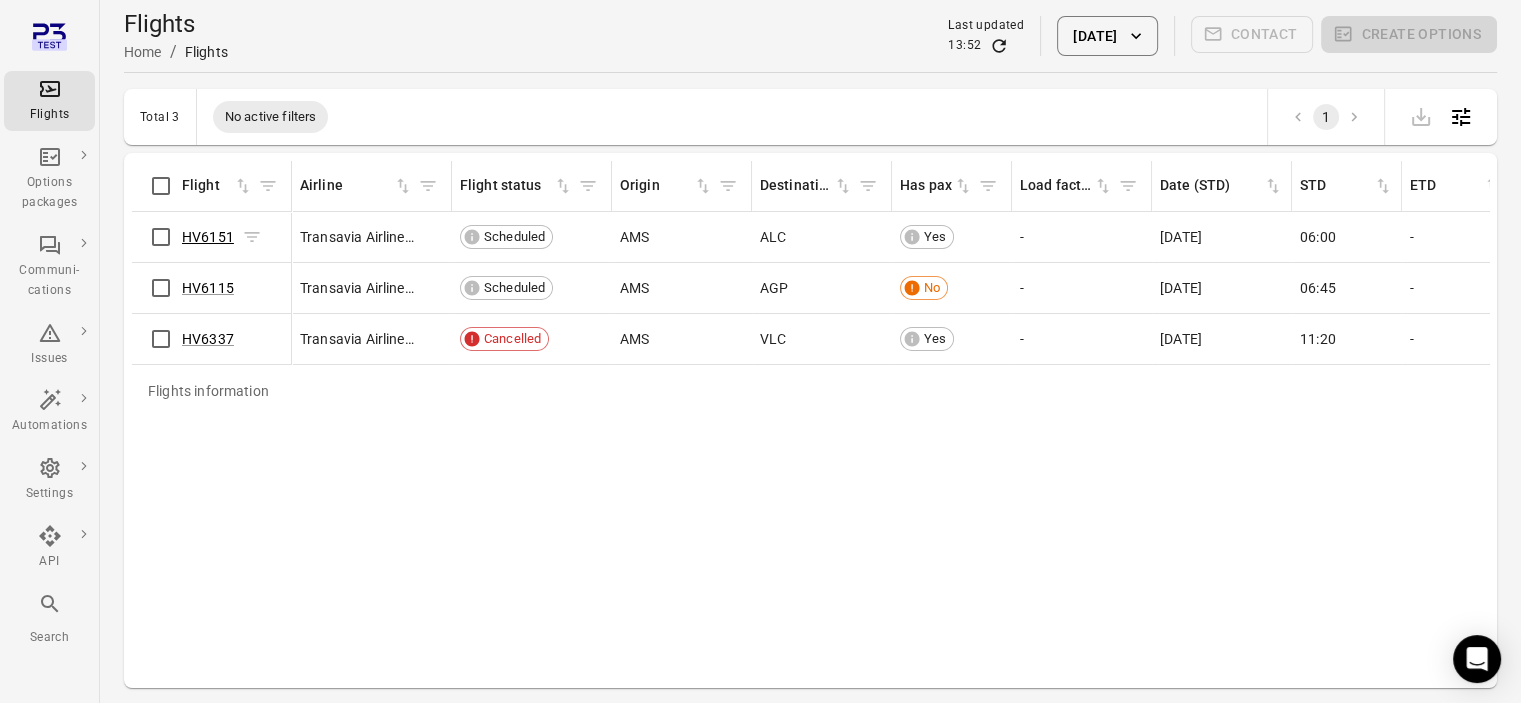 click on "HV6151" at bounding box center (208, 237) 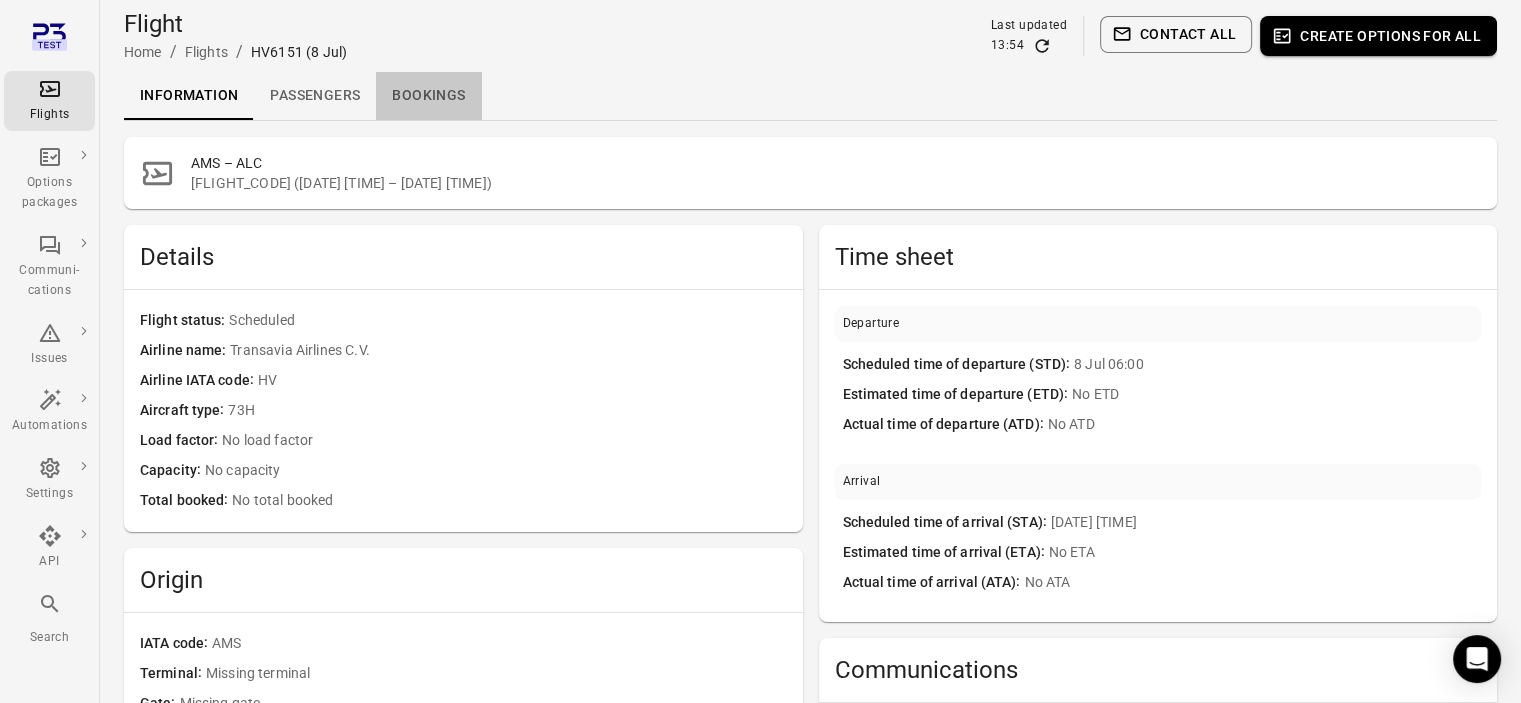 click on "Bookings" at bounding box center (428, 96) 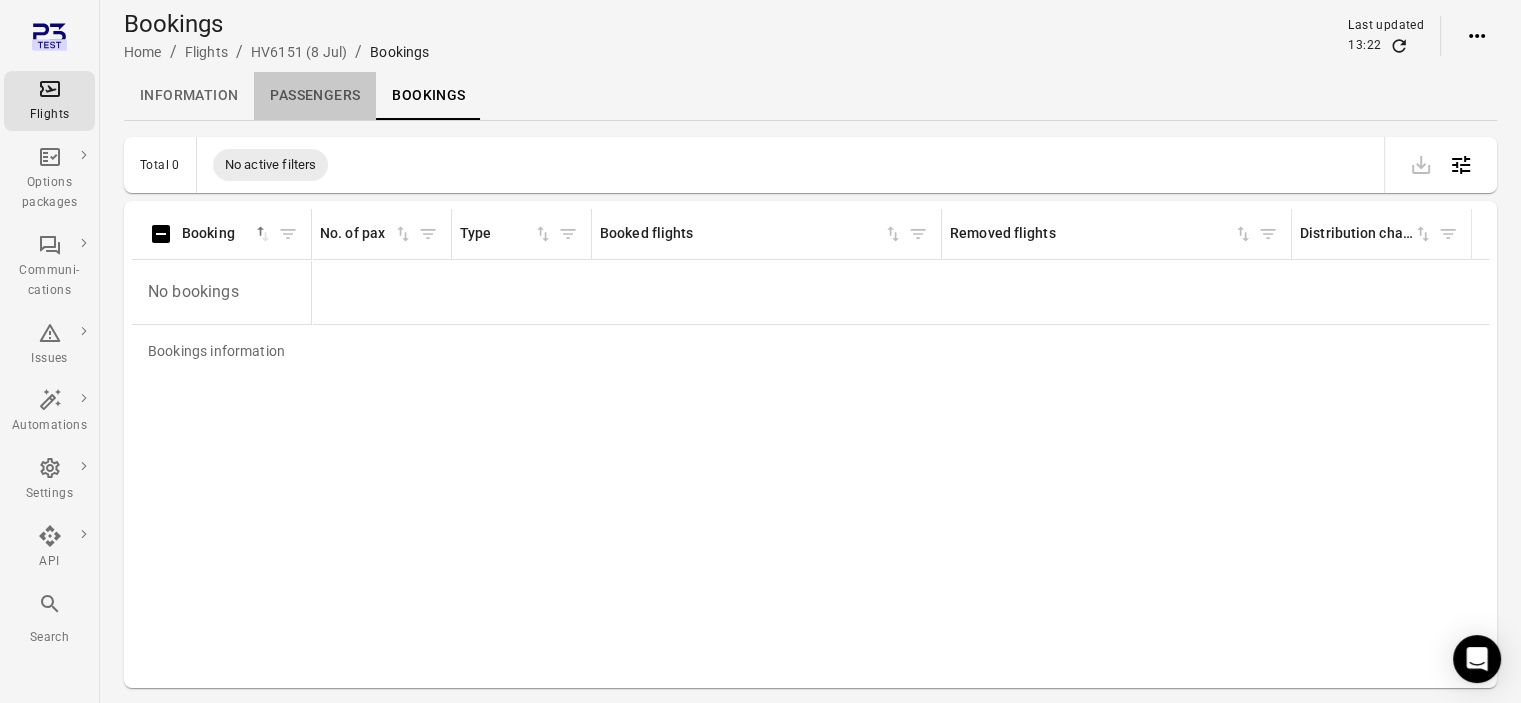 click on "Passengers" at bounding box center (315, 96) 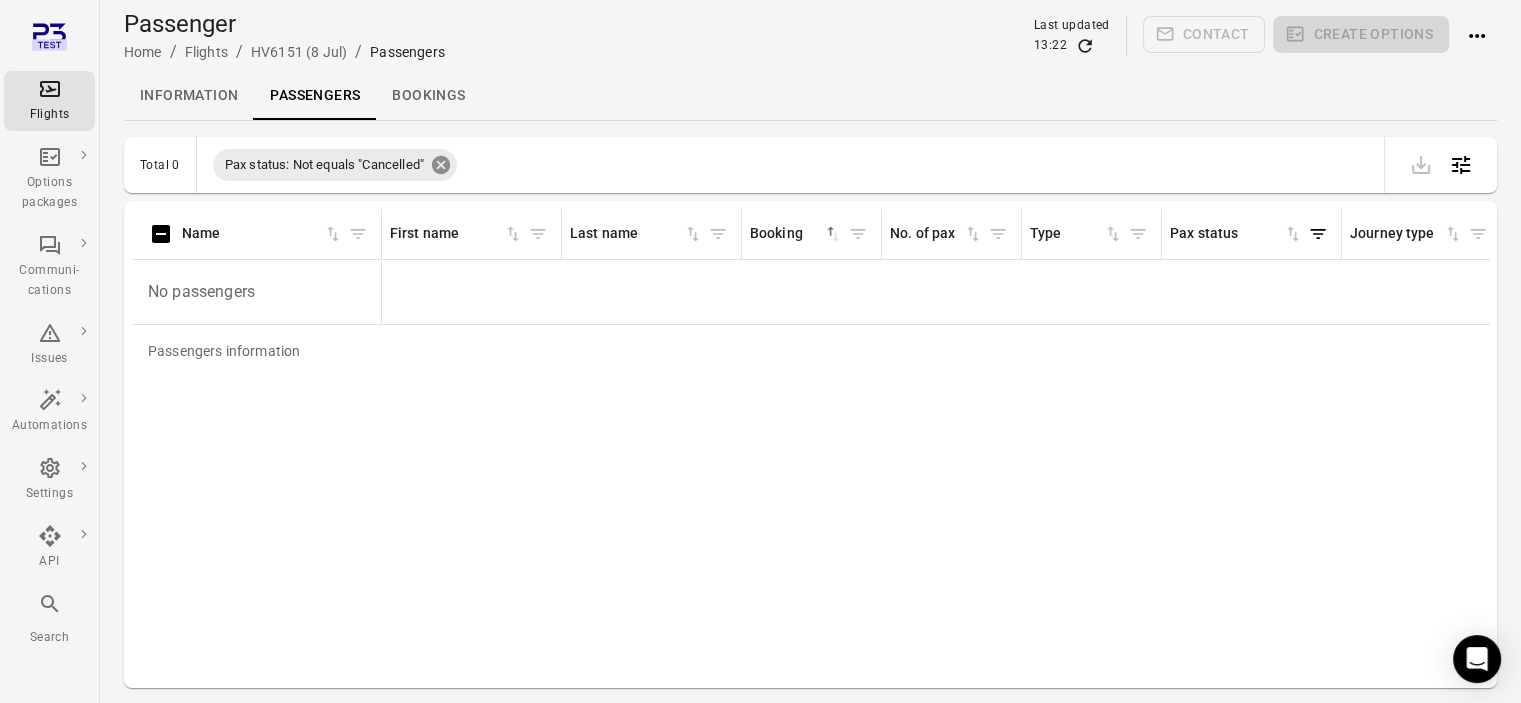 click at bounding box center [441, 165] 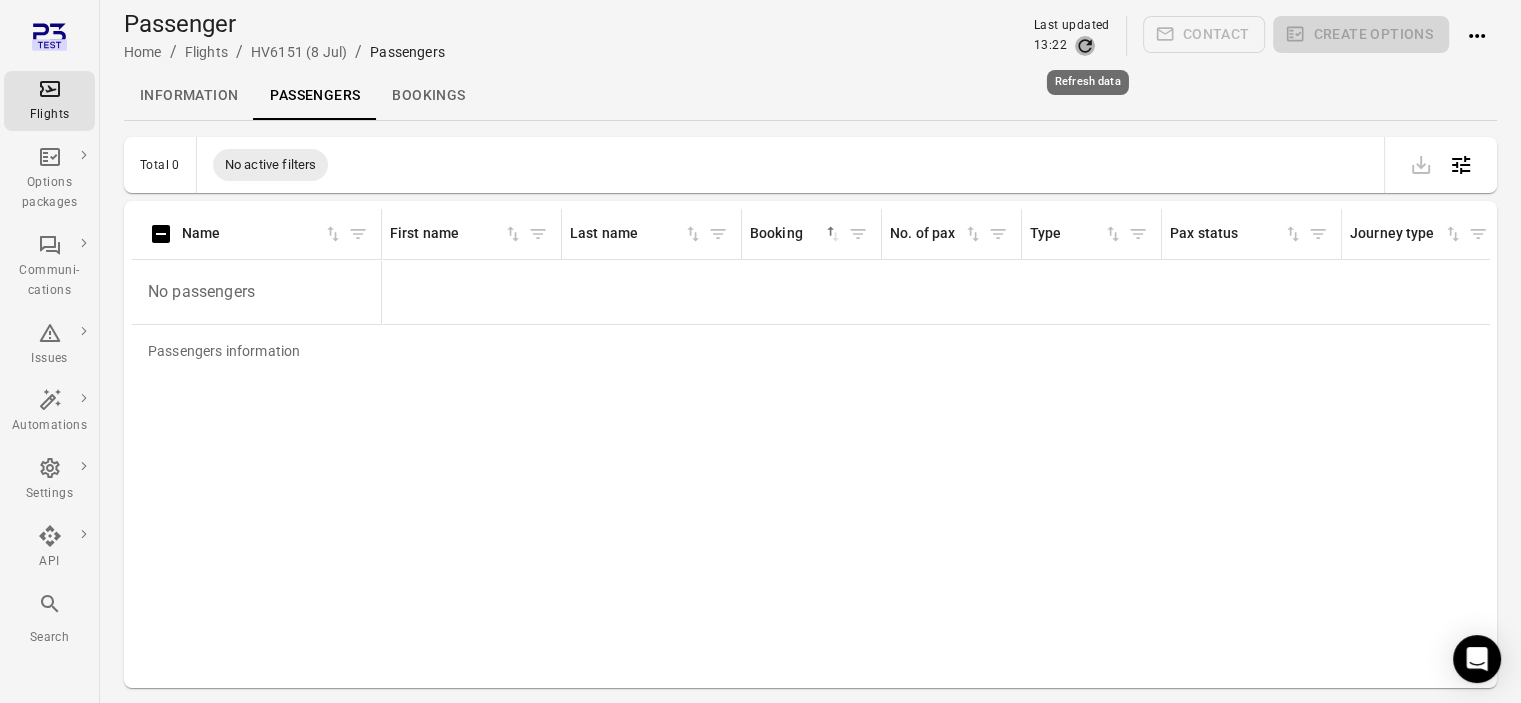click at bounding box center [1085, 46] 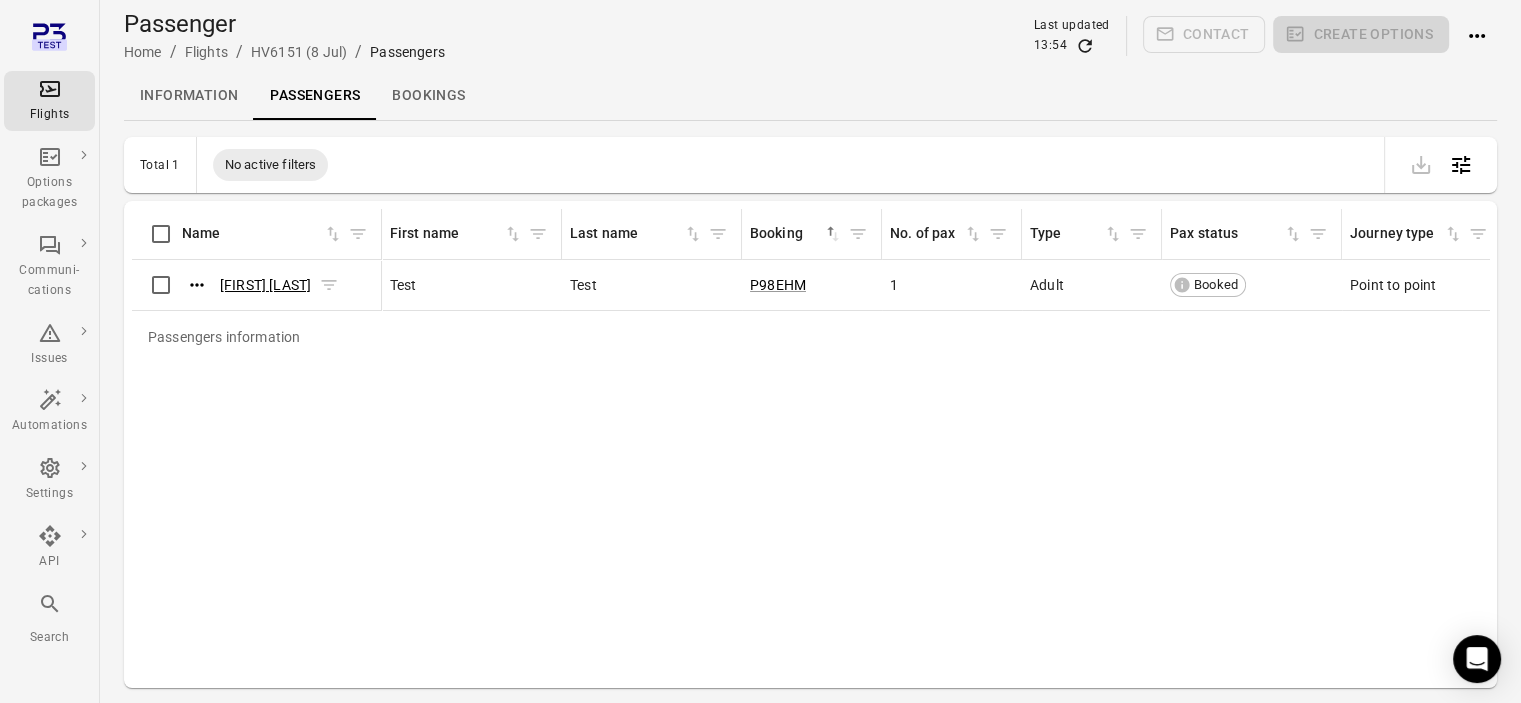 click on "[FIRST] [LAST]" at bounding box center (265, 285) 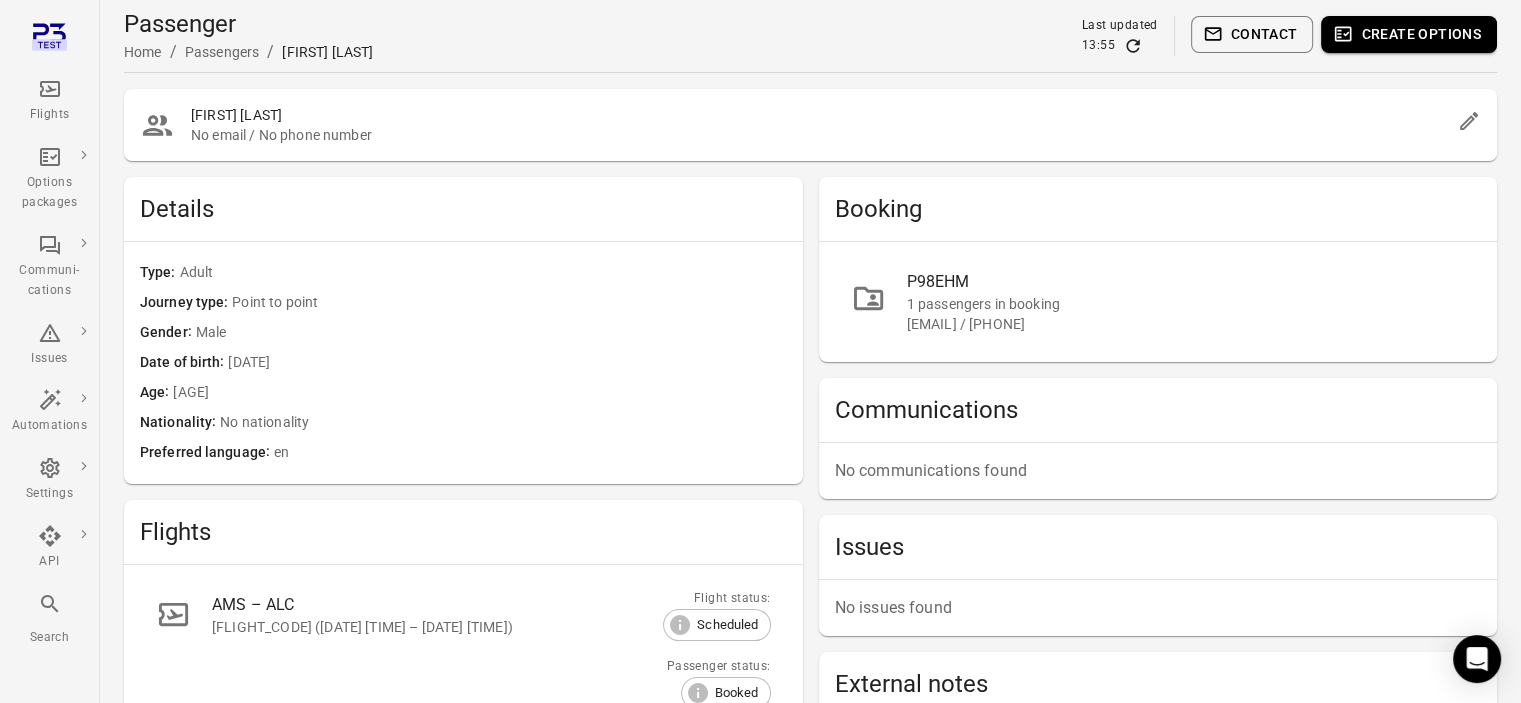 click on "P98EHM" at bounding box center (1186, 282) 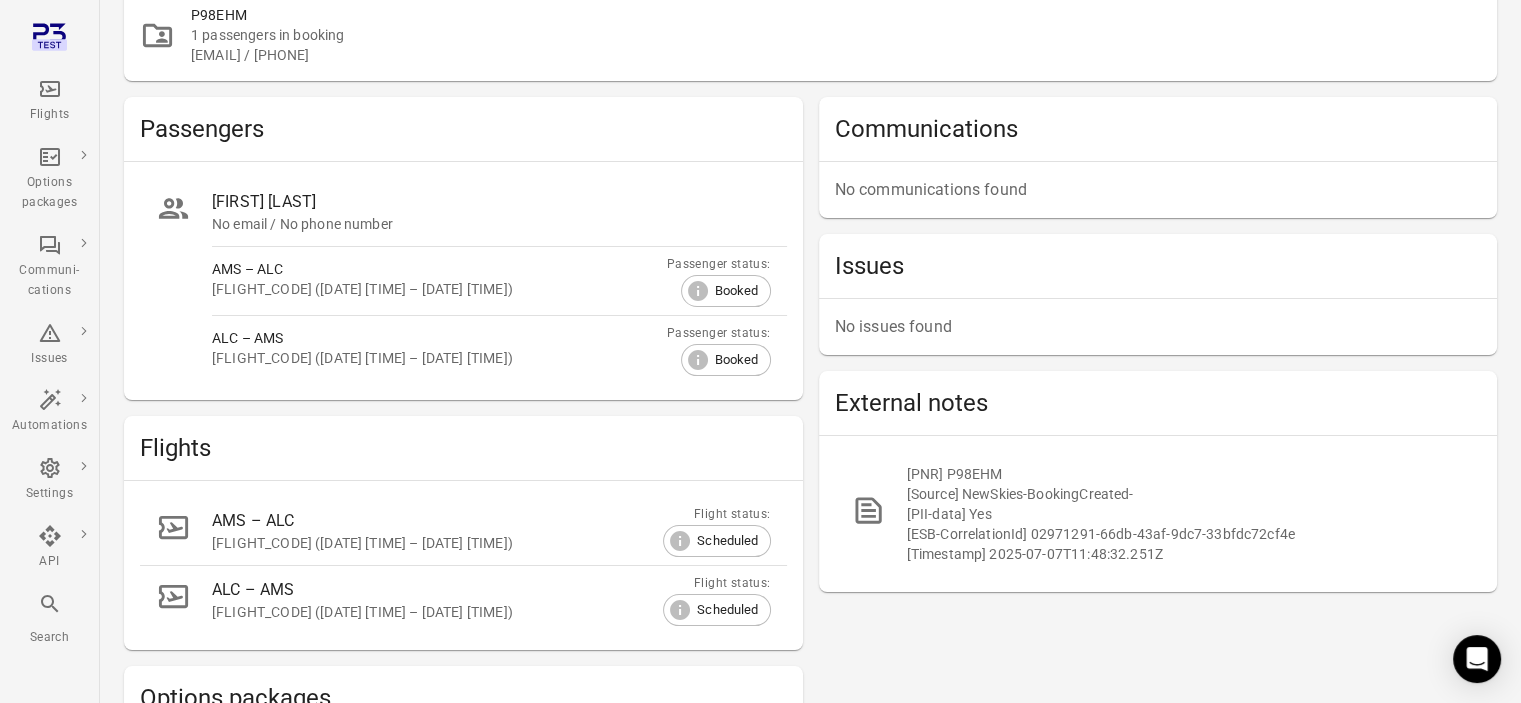scroll, scrollTop: 0, scrollLeft: 0, axis: both 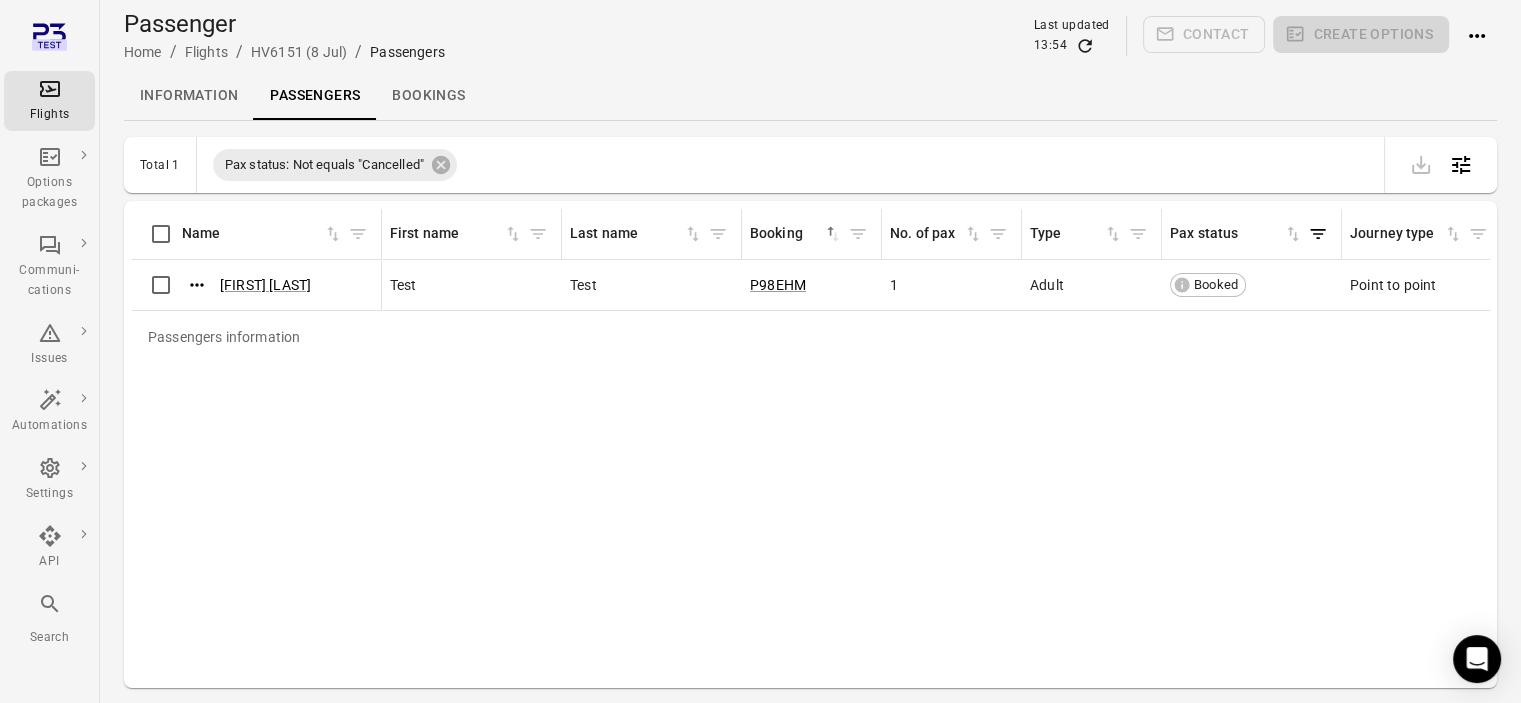 click on "Bookings" at bounding box center [428, 96] 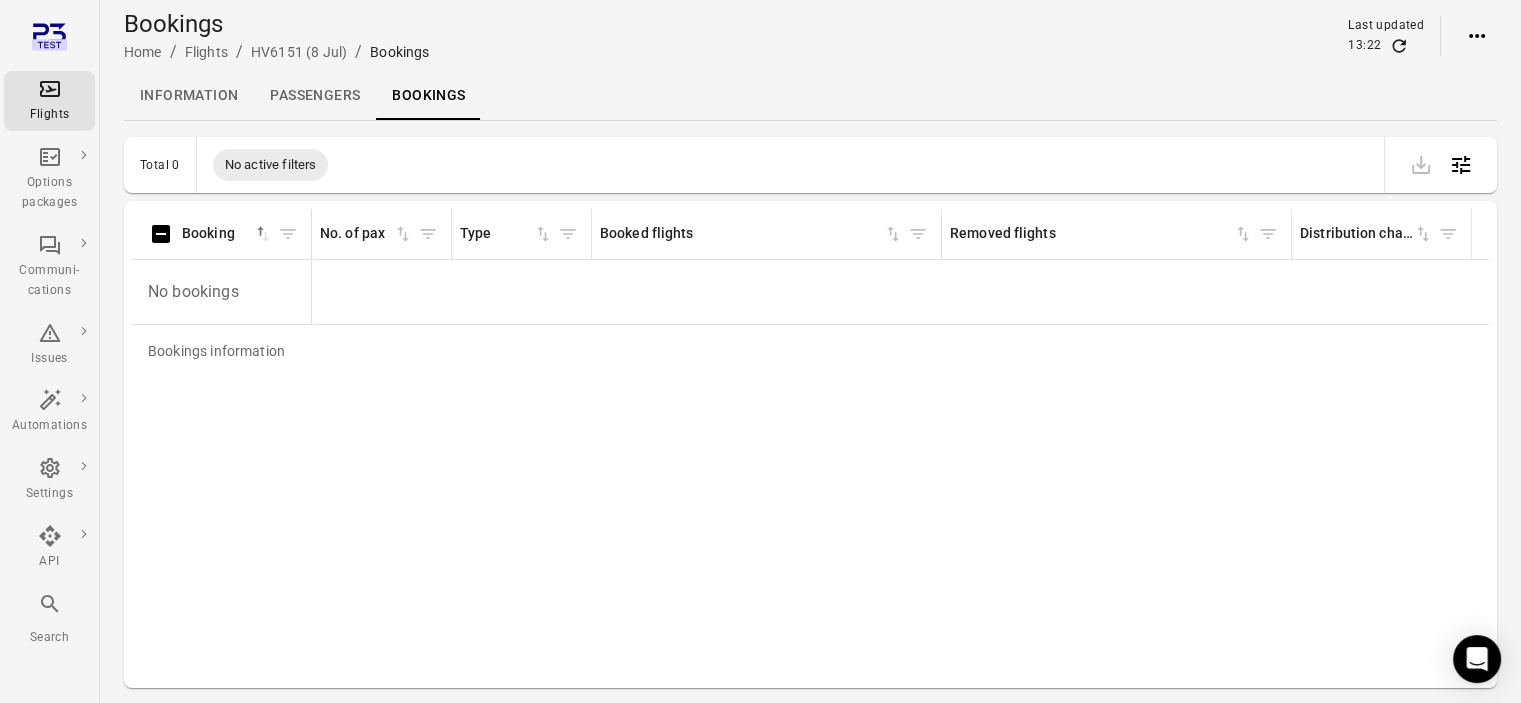 click at bounding box center [1399, 45] 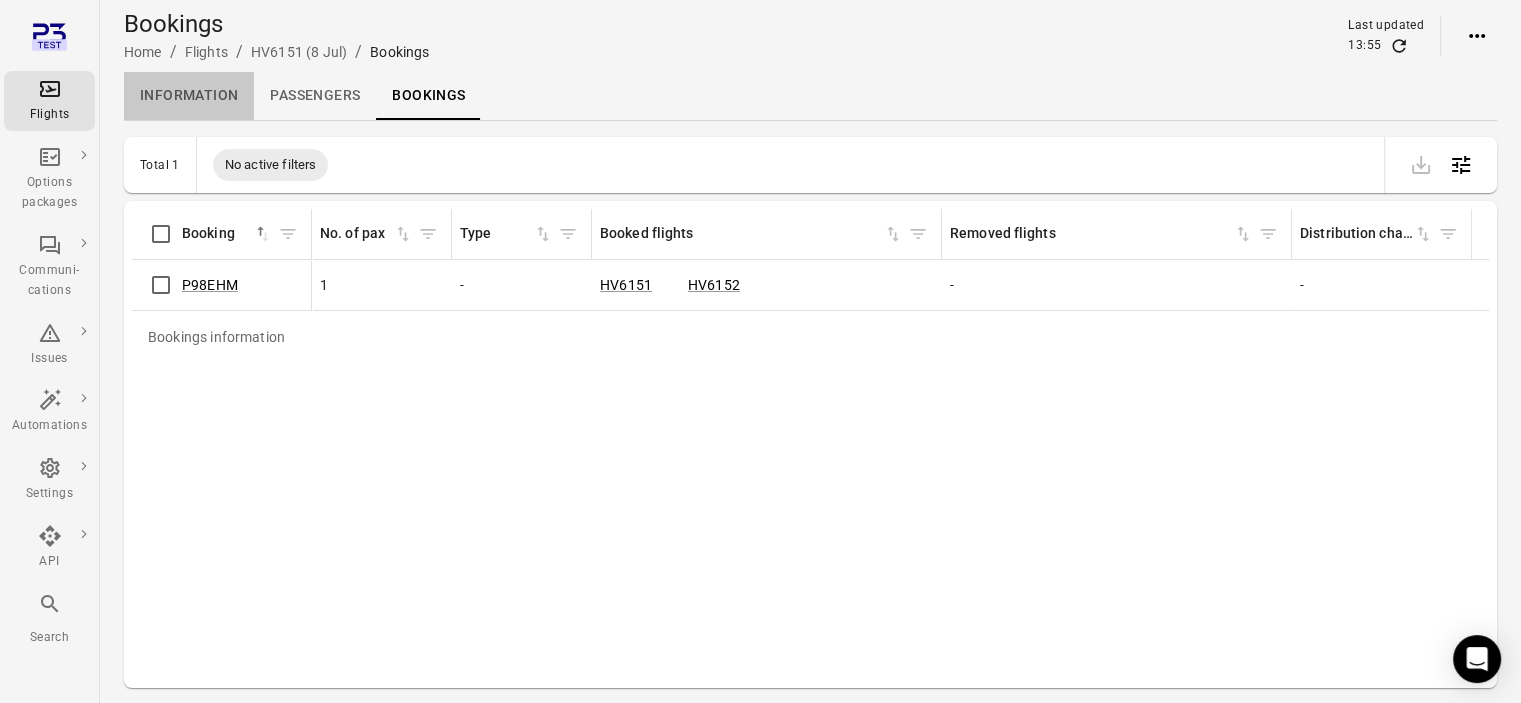 click on "Information" at bounding box center (189, 96) 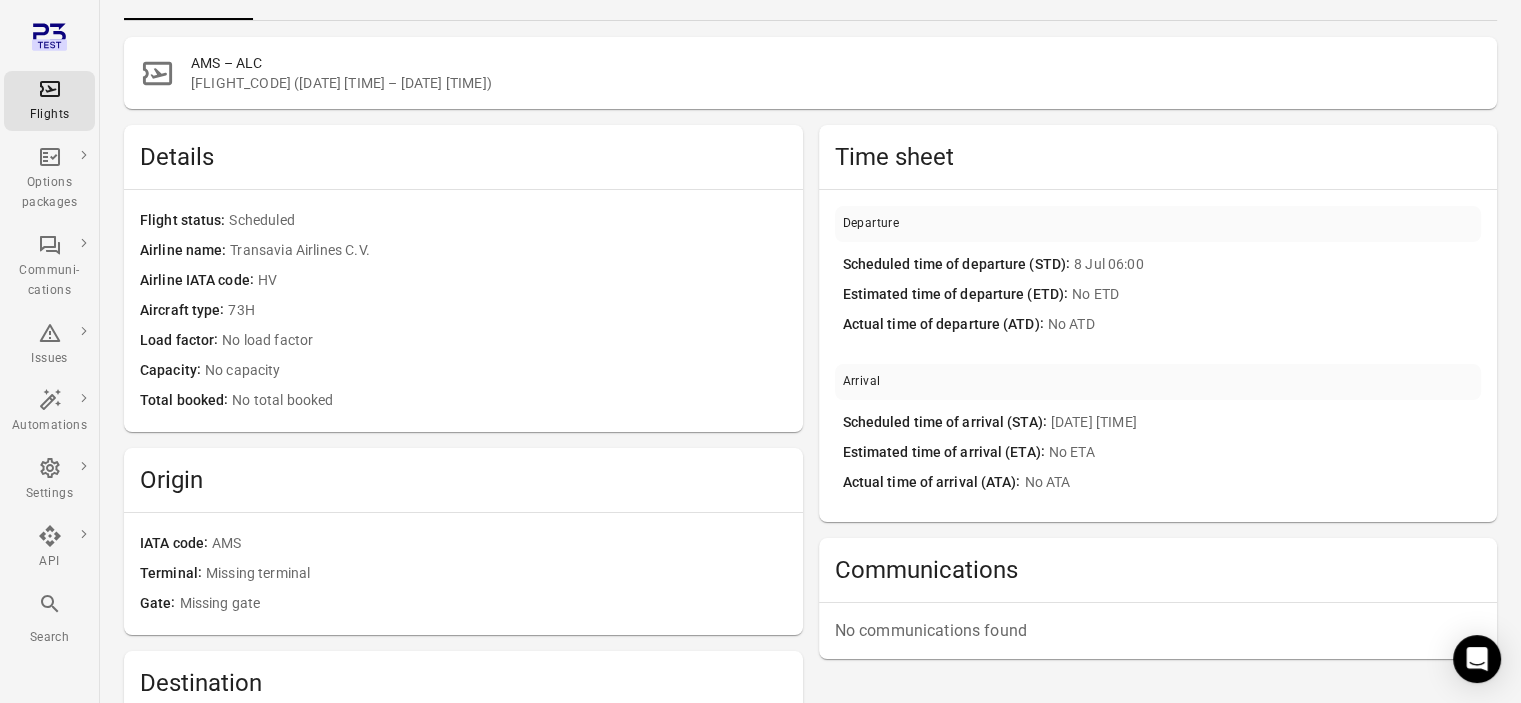 scroll, scrollTop: 0, scrollLeft: 0, axis: both 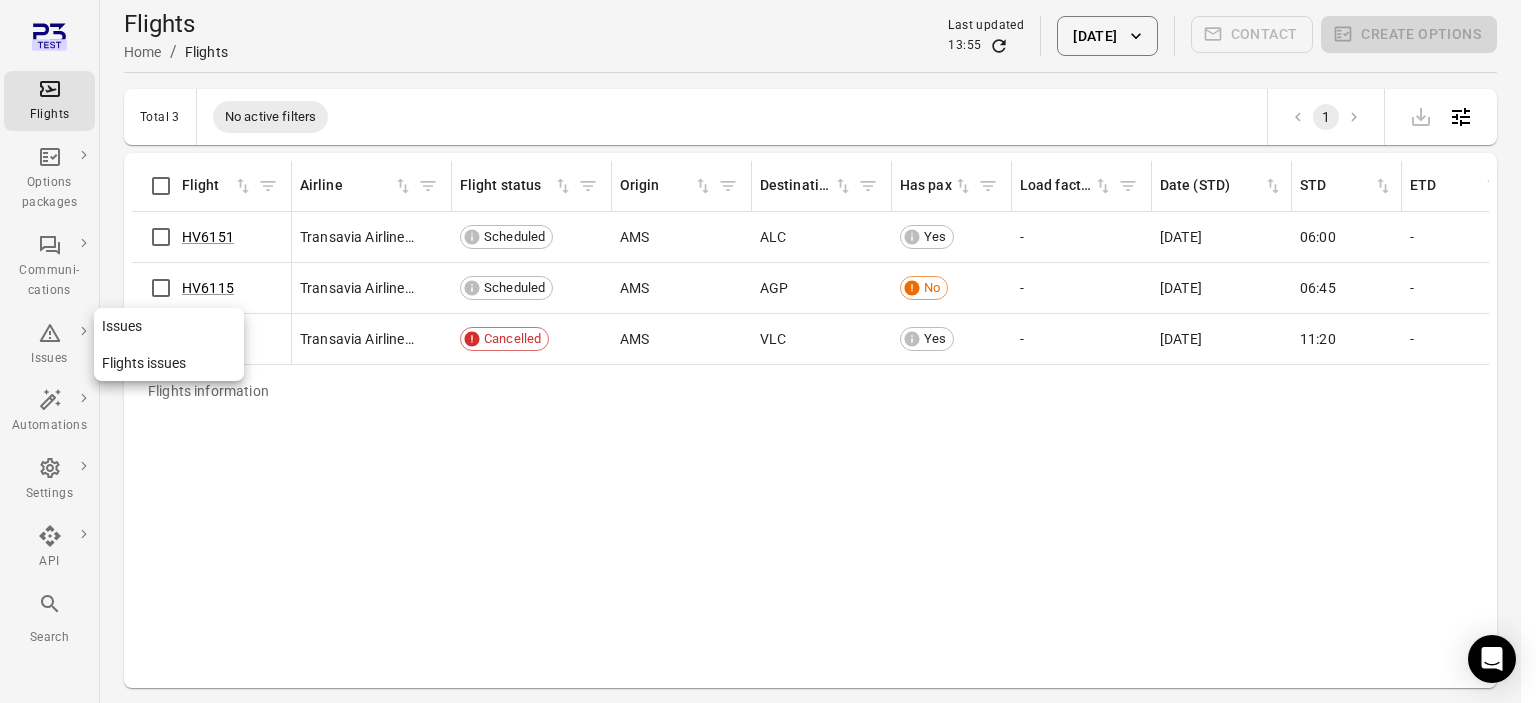 click at bounding box center [50, 333] 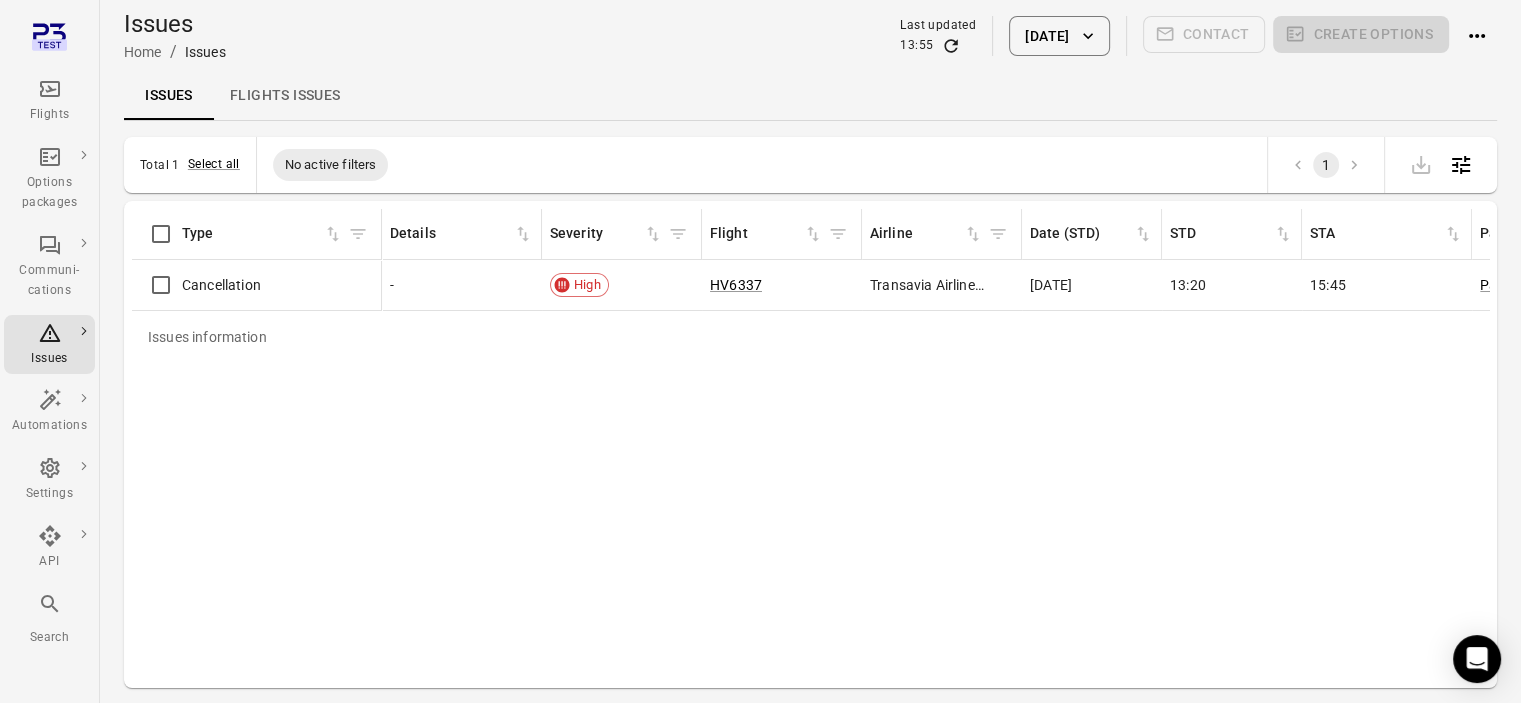 click on "Flights issues" at bounding box center (285, 96) 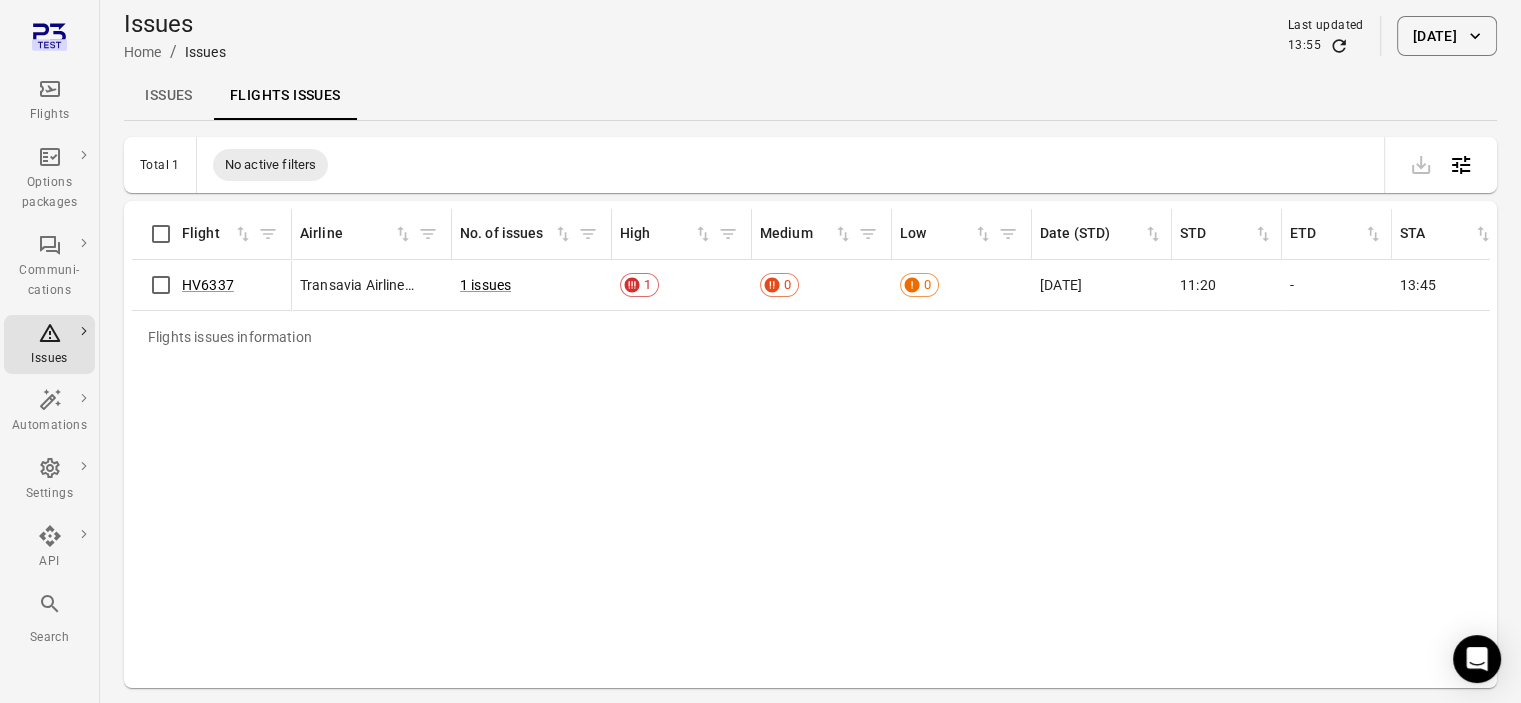 click on "Issues" at bounding box center [169, 96] 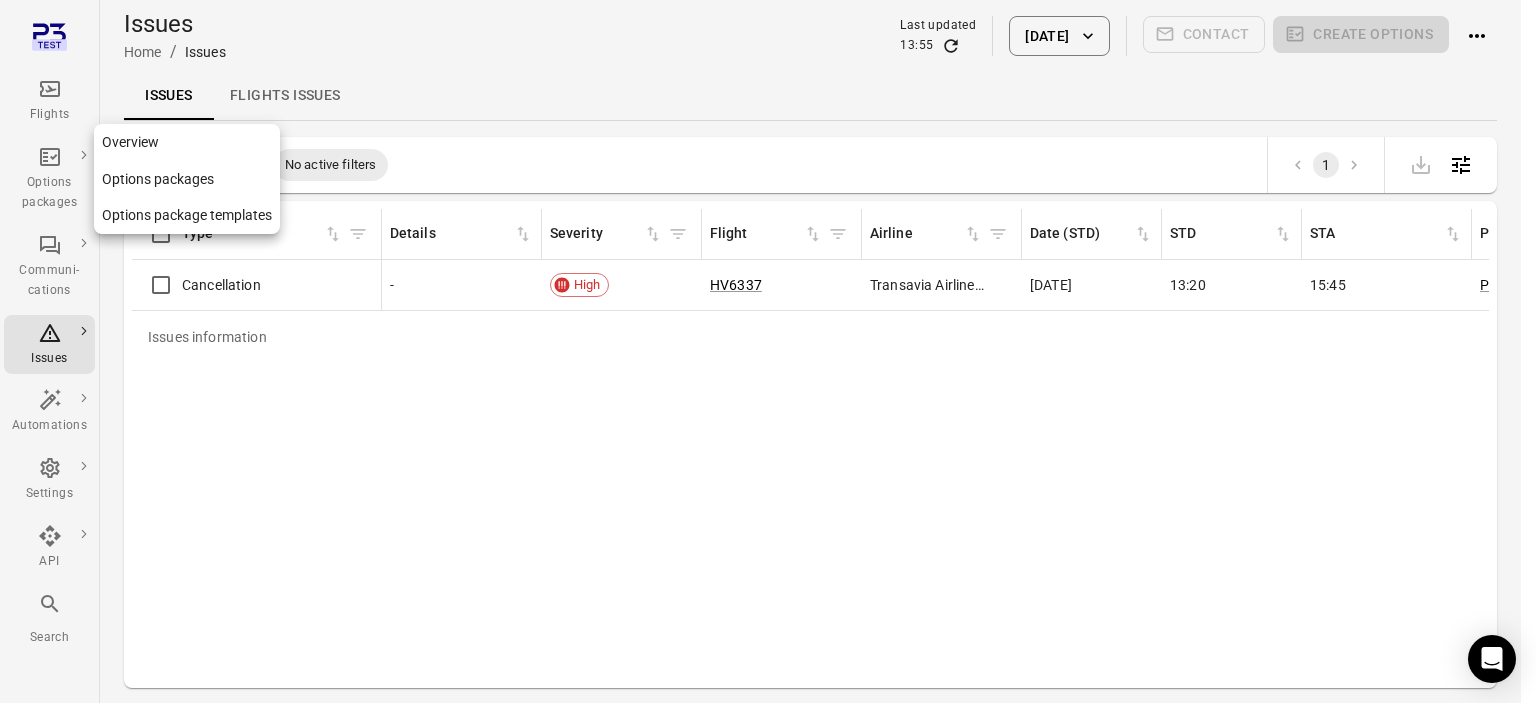 click on "Options packages" at bounding box center [49, 193] 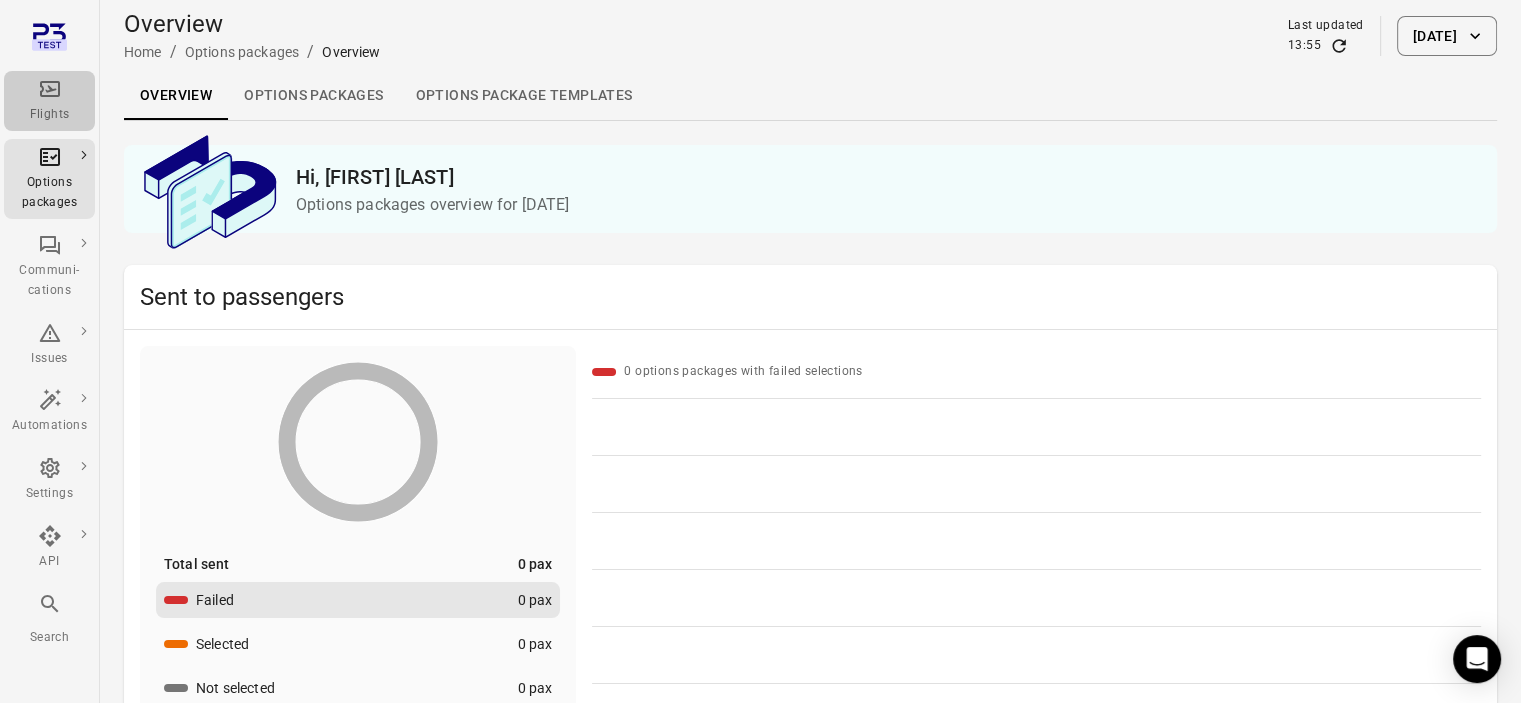 click on "Flights" at bounding box center [49, 101] 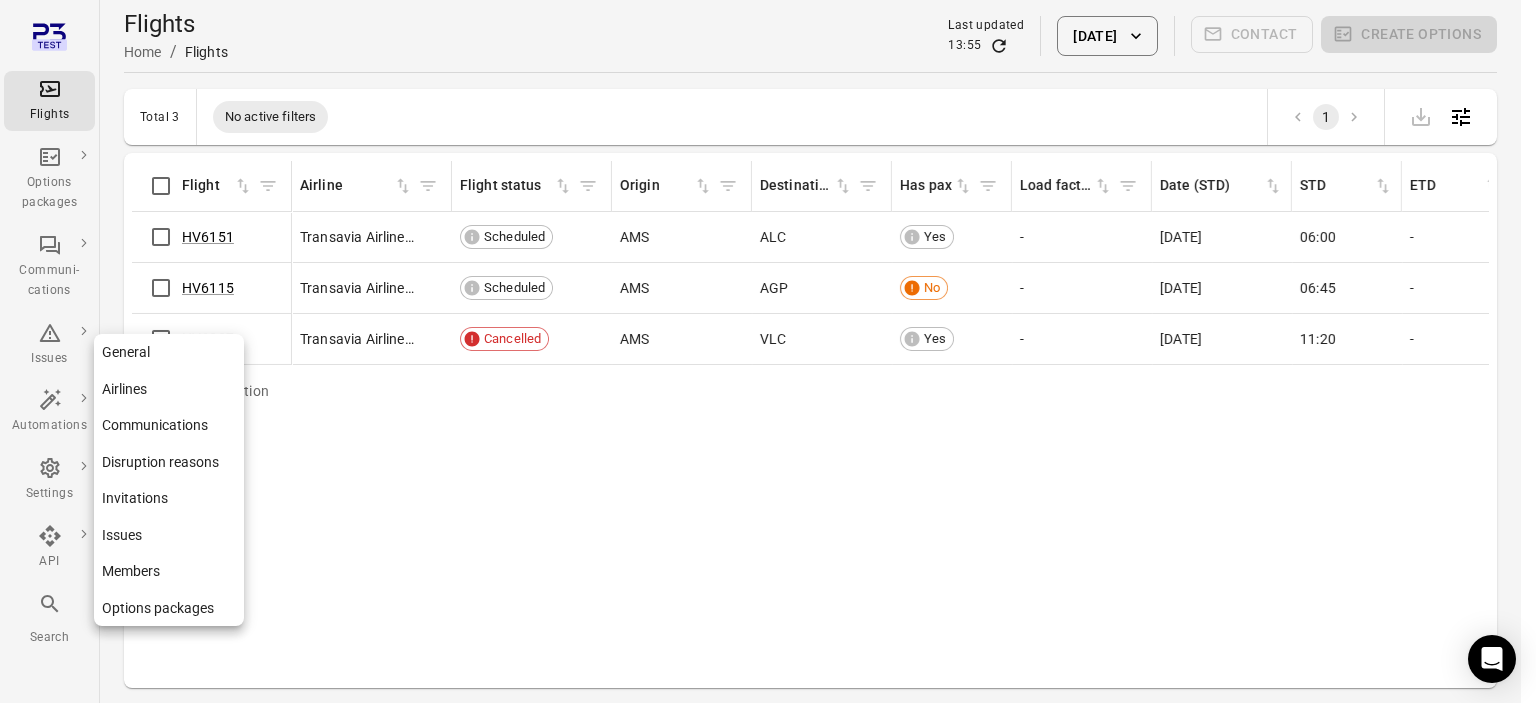 click on "Settings" at bounding box center [49, 494] 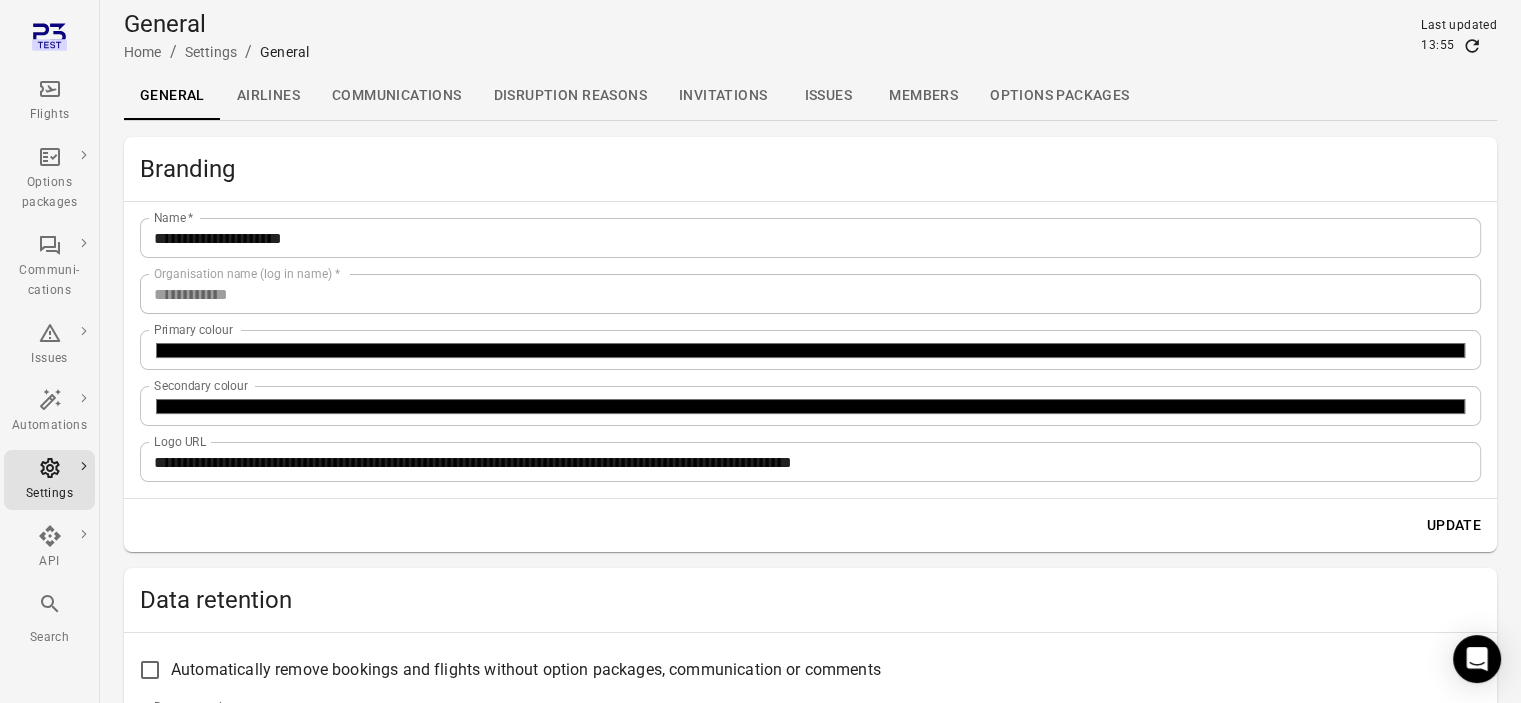 click on "Issues" at bounding box center [828, 96] 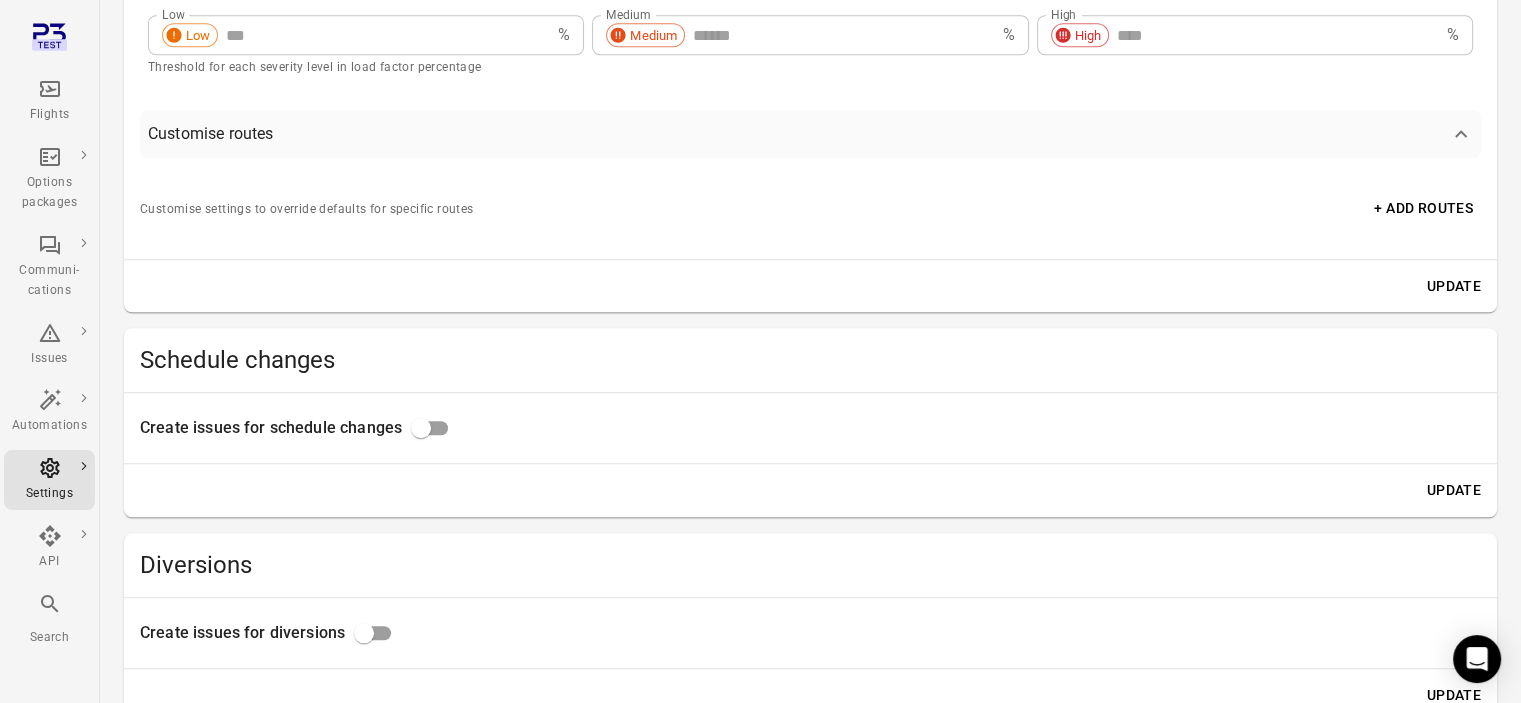 scroll, scrollTop: 1795, scrollLeft: 0, axis: vertical 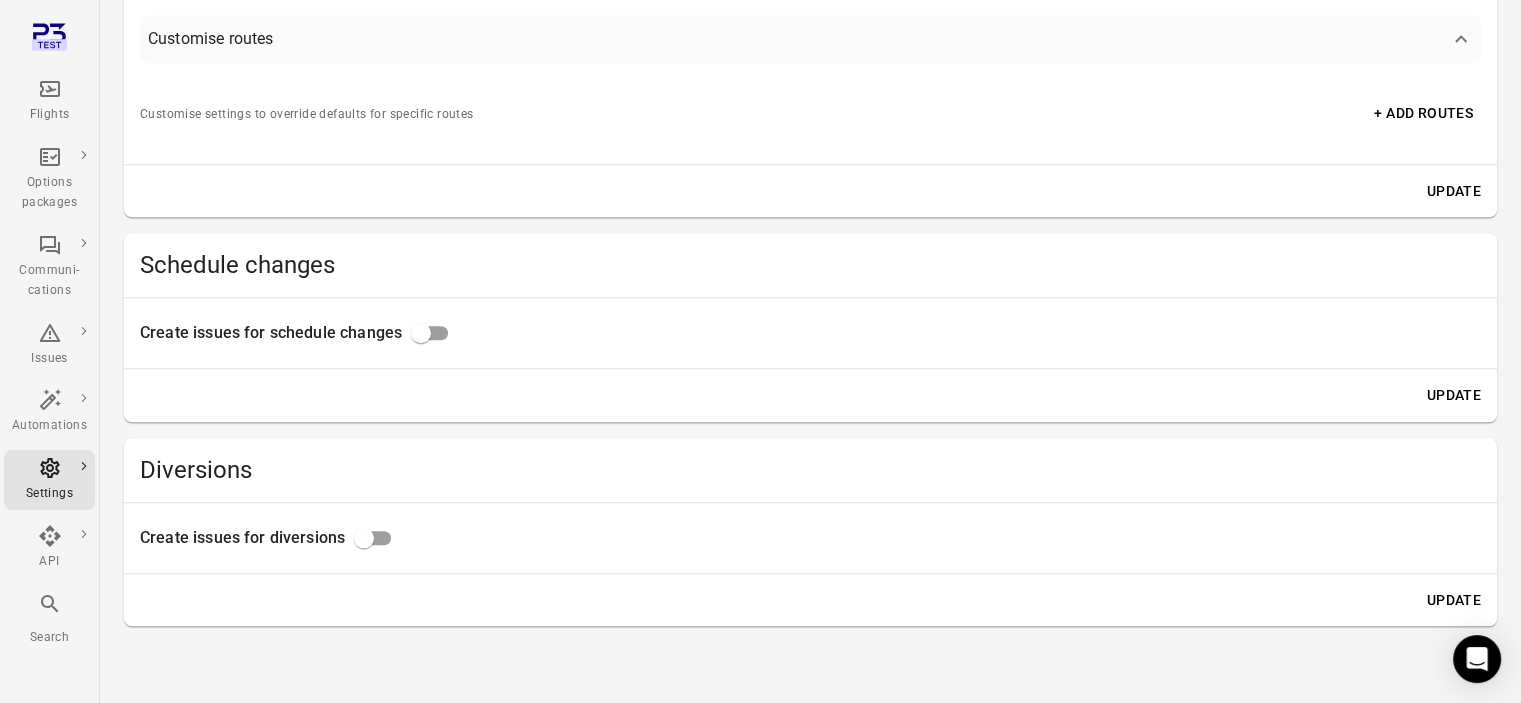 click on "Flights" at bounding box center [49, 115] 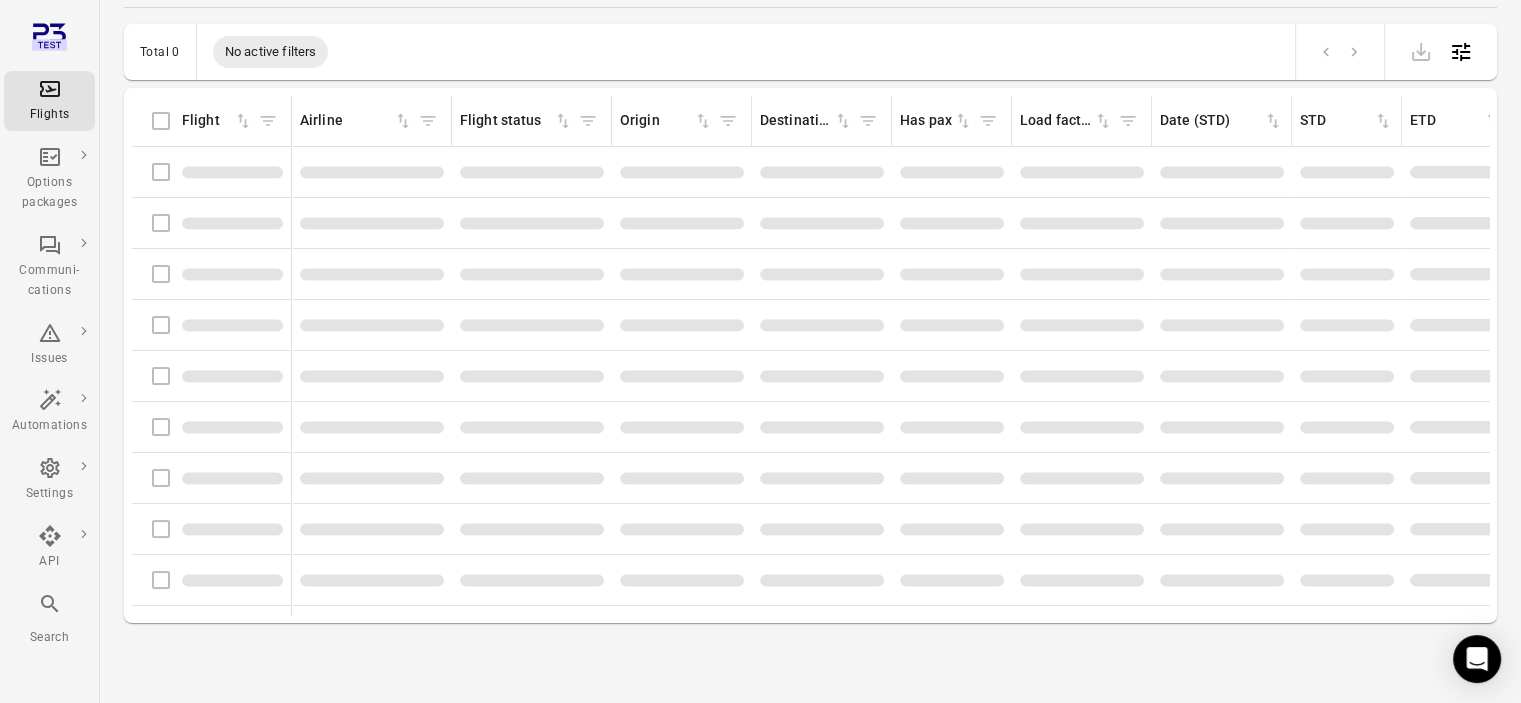 scroll, scrollTop: 0, scrollLeft: 0, axis: both 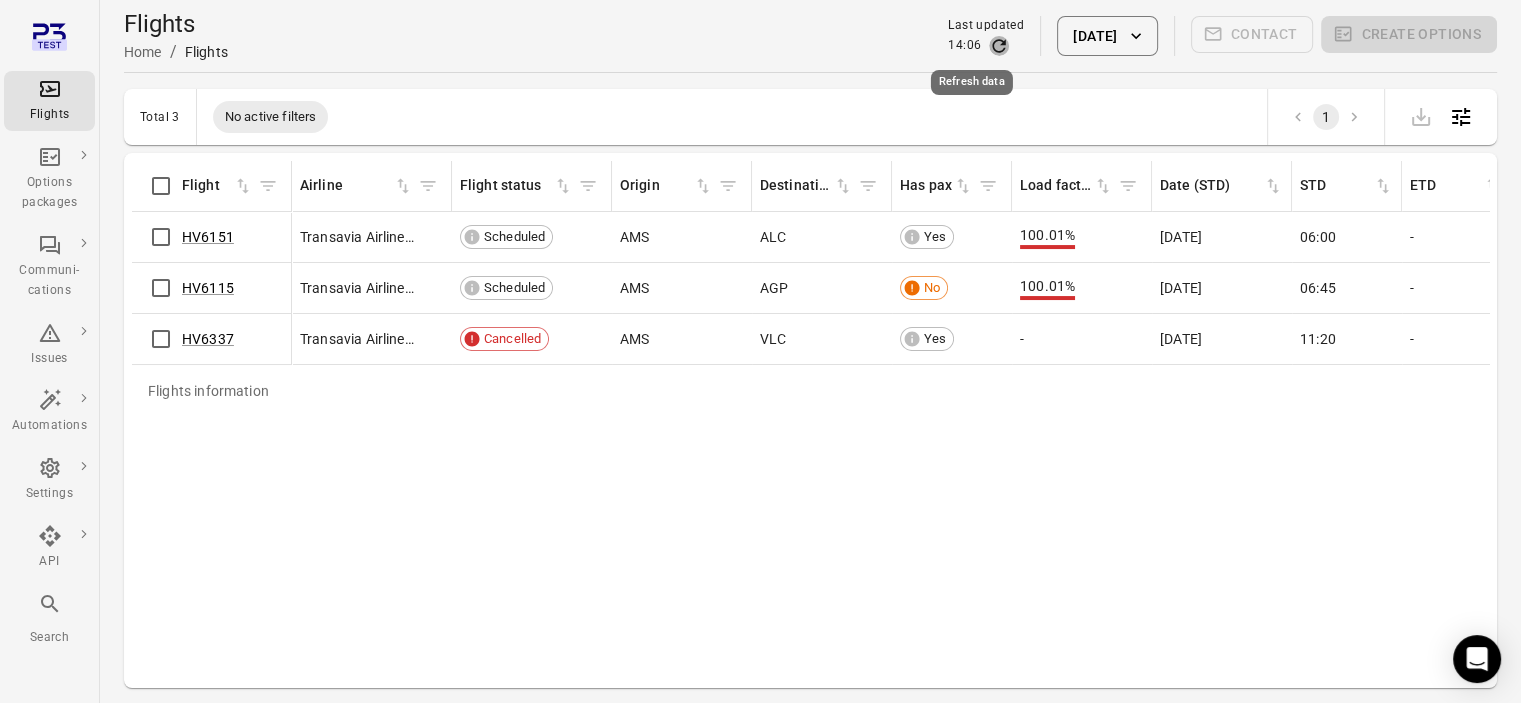 click at bounding box center [999, 46] 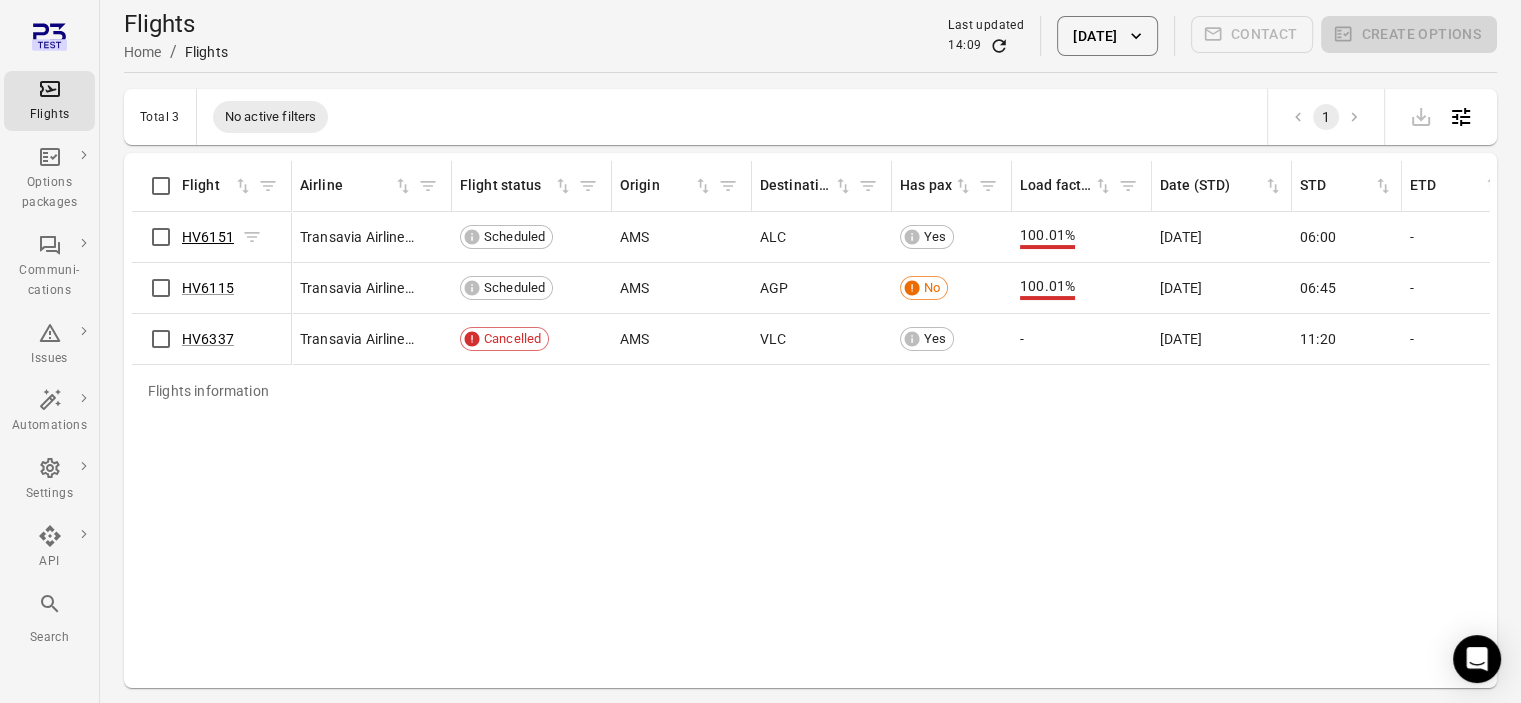 click on "HV6151" at bounding box center (208, 237) 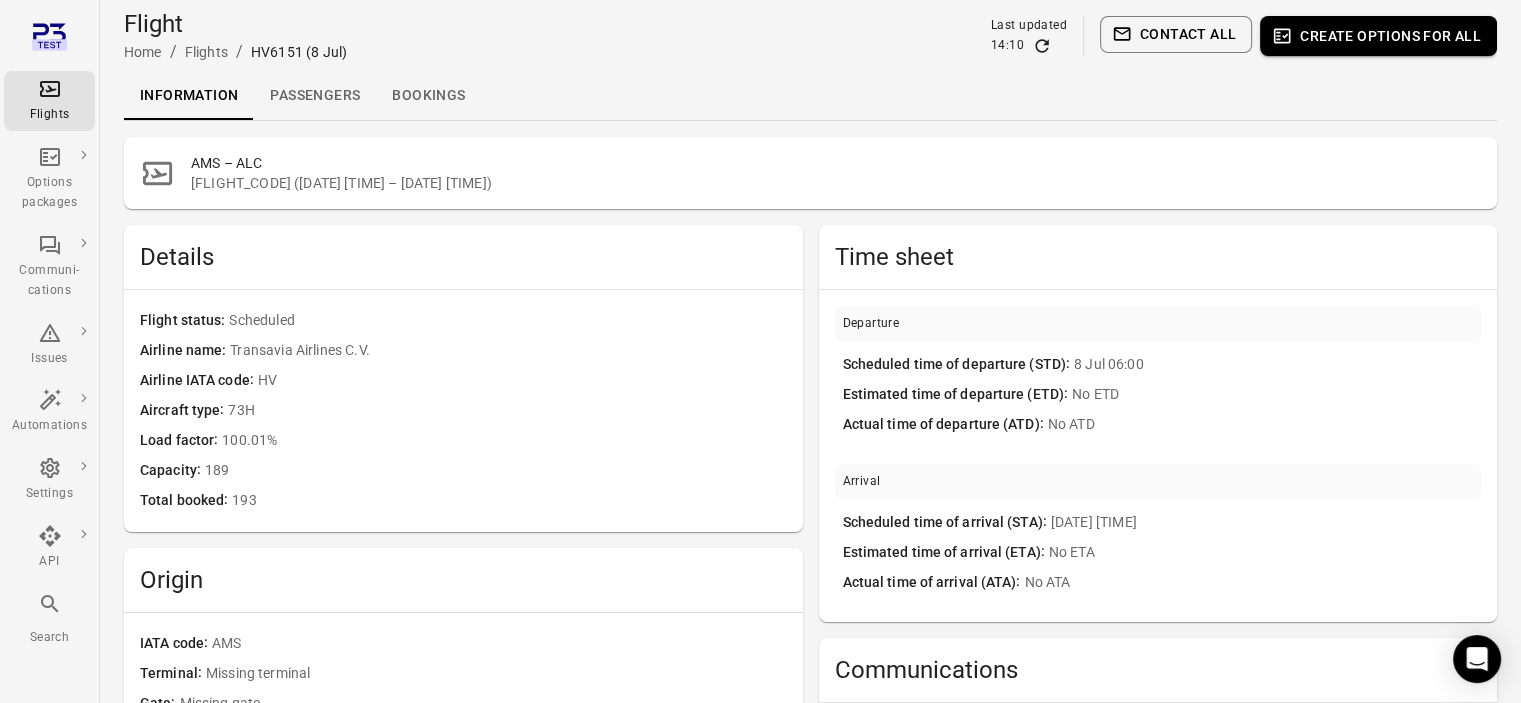 click on "Passengers" at bounding box center [315, 96] 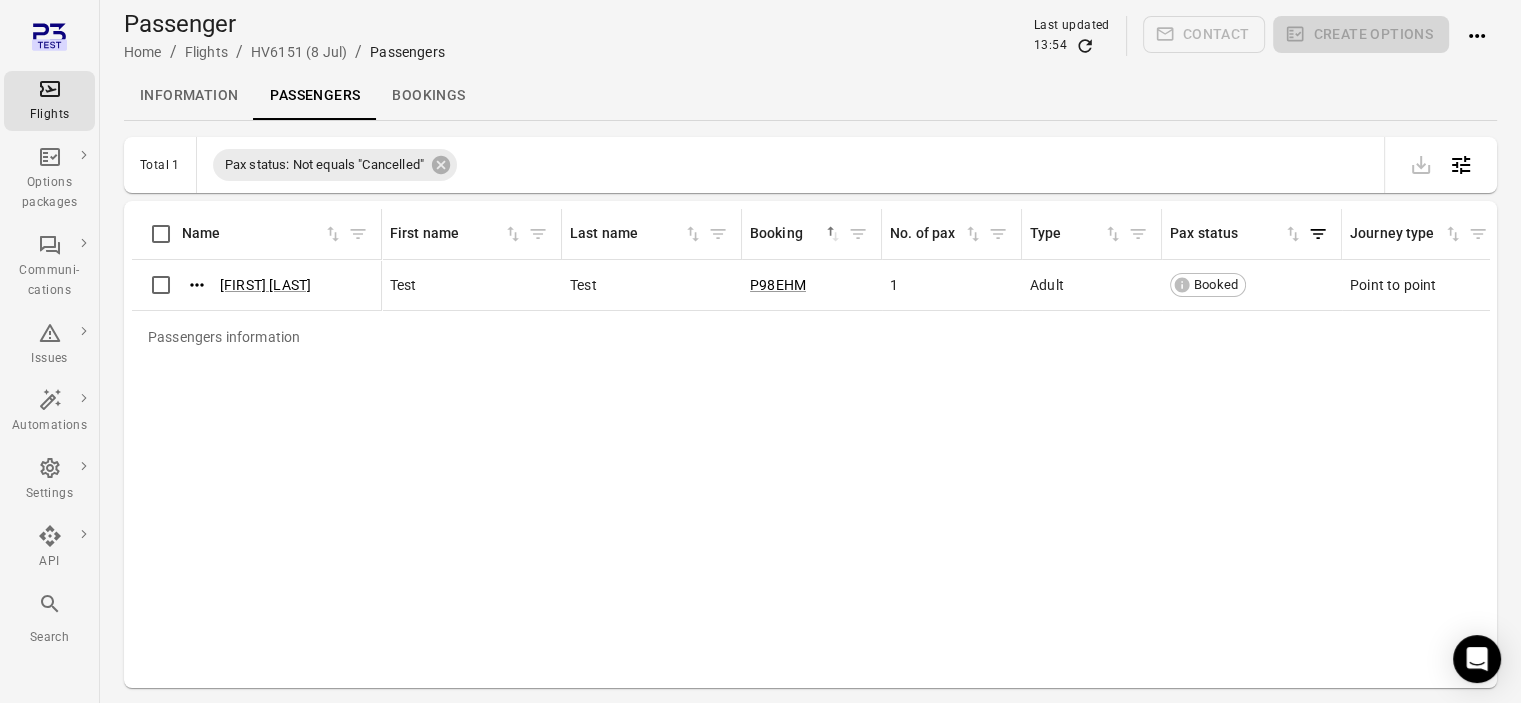click on "Bookings" at bounding box center [428, 96] 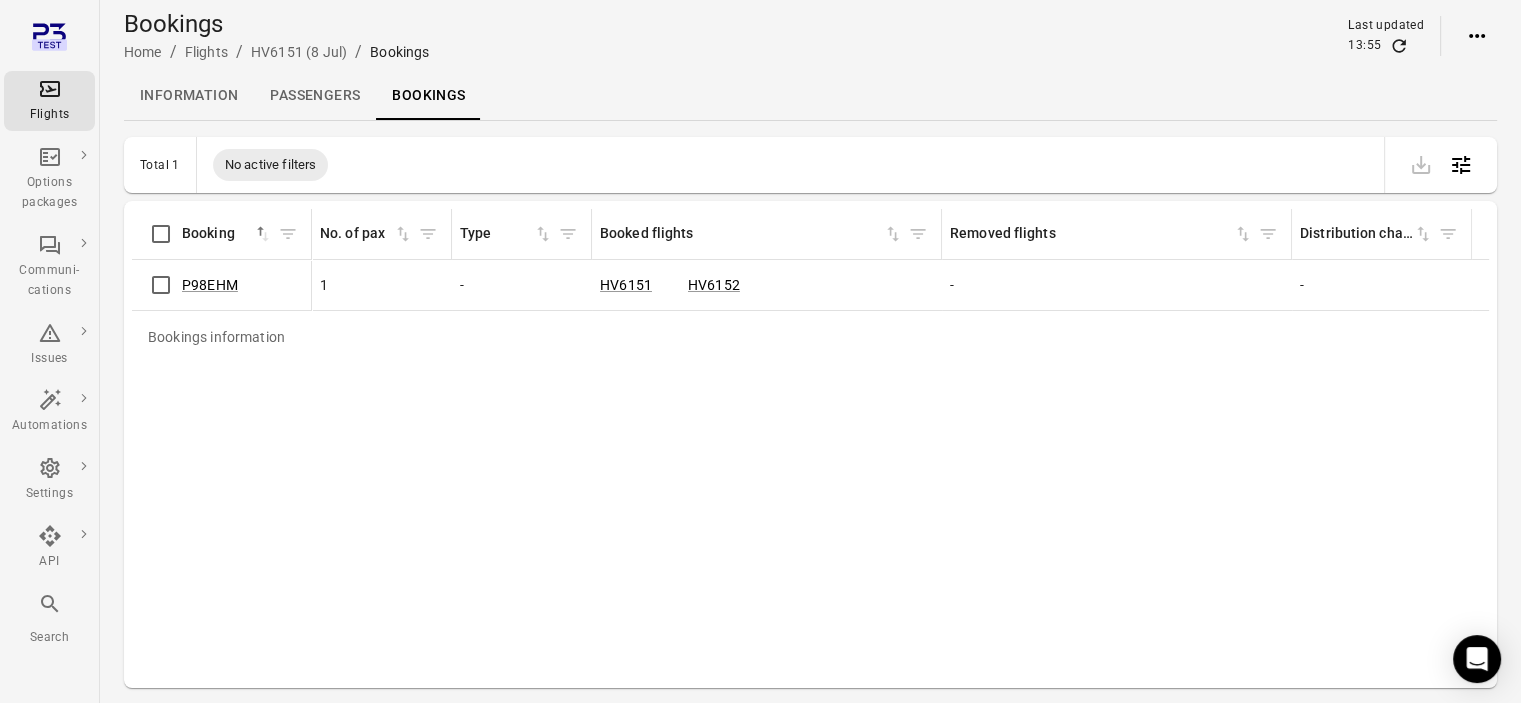 click on "Passengers" at bounding box center [315, 96] 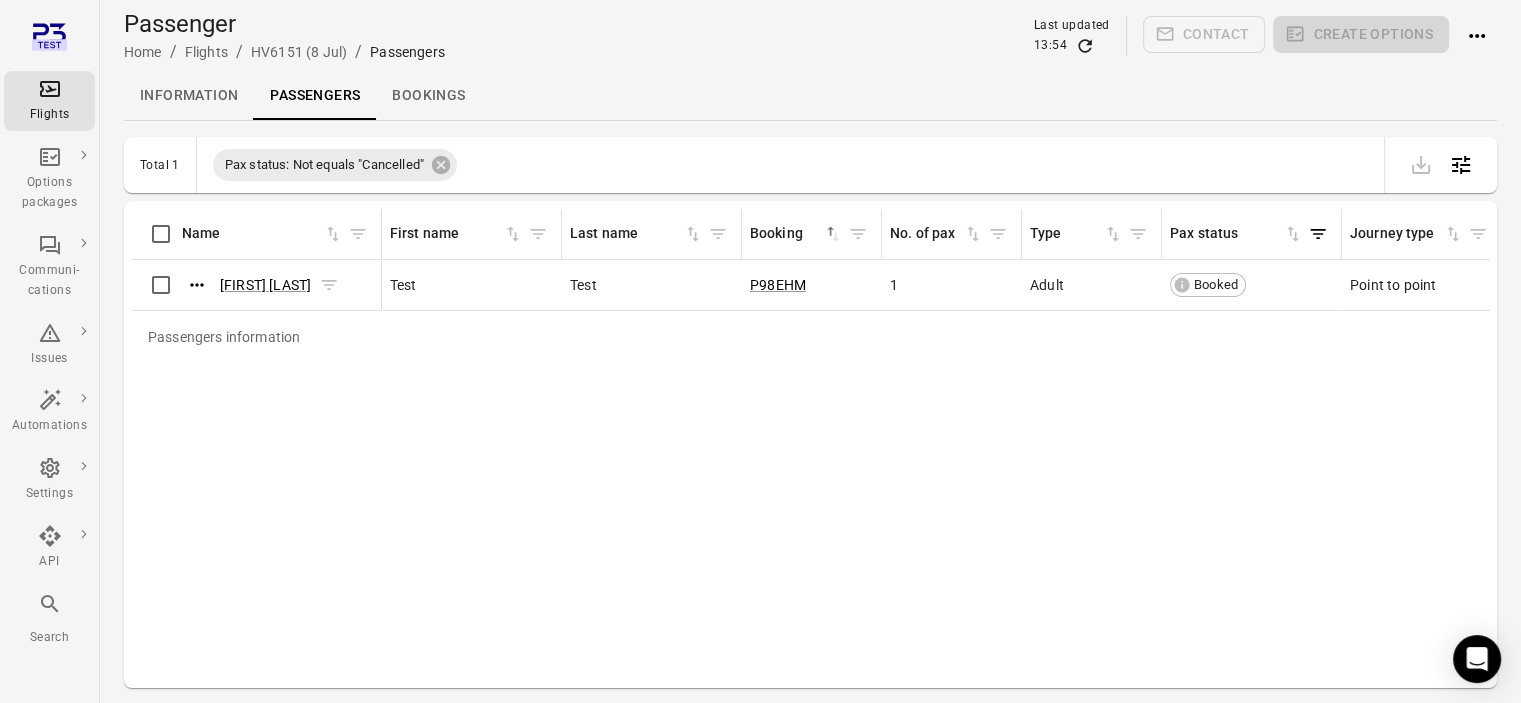 click on "[FIRST] [LAST]" at bounding box center [260, 285] 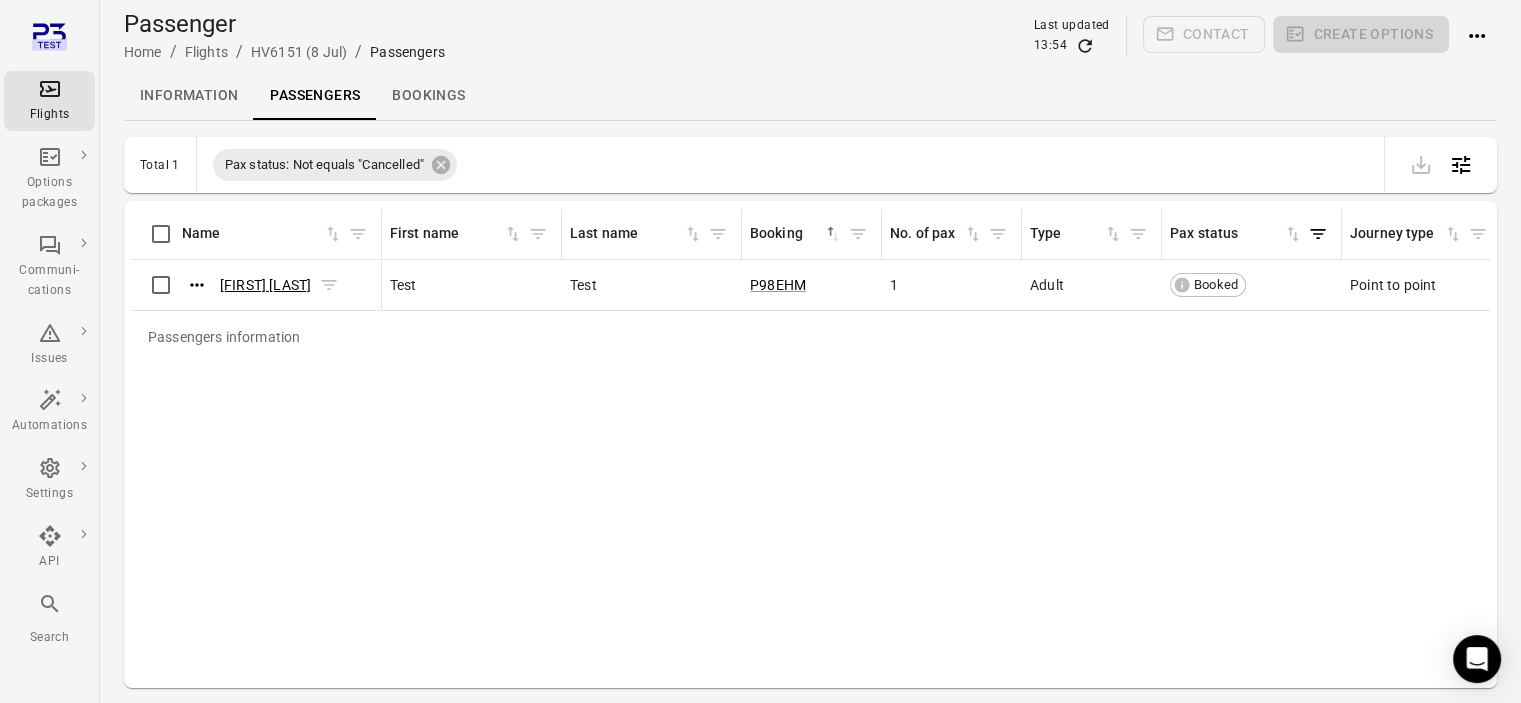 click on "[FIRST] [LAST]" at bounding box center (265, 285) 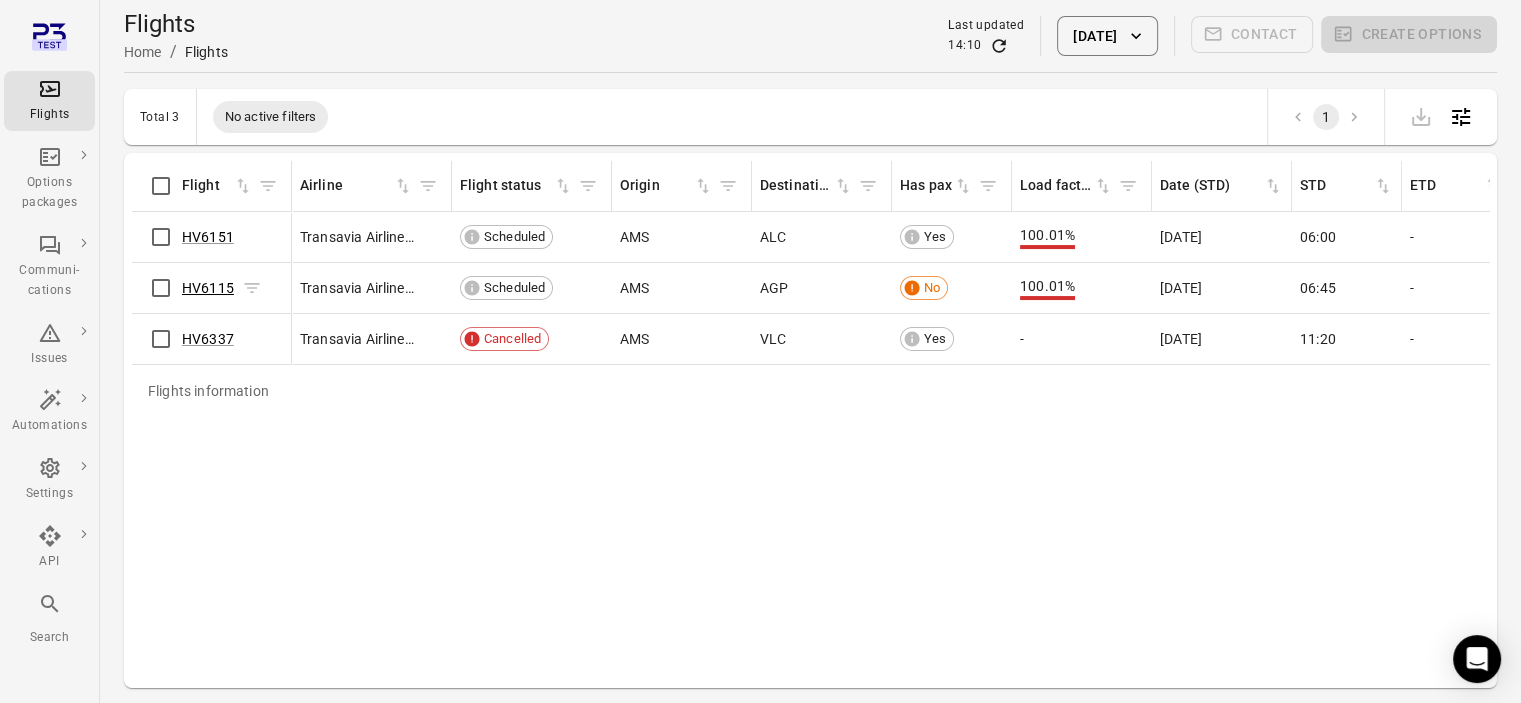 click on "HV6115" at bounding box center [208, 288] 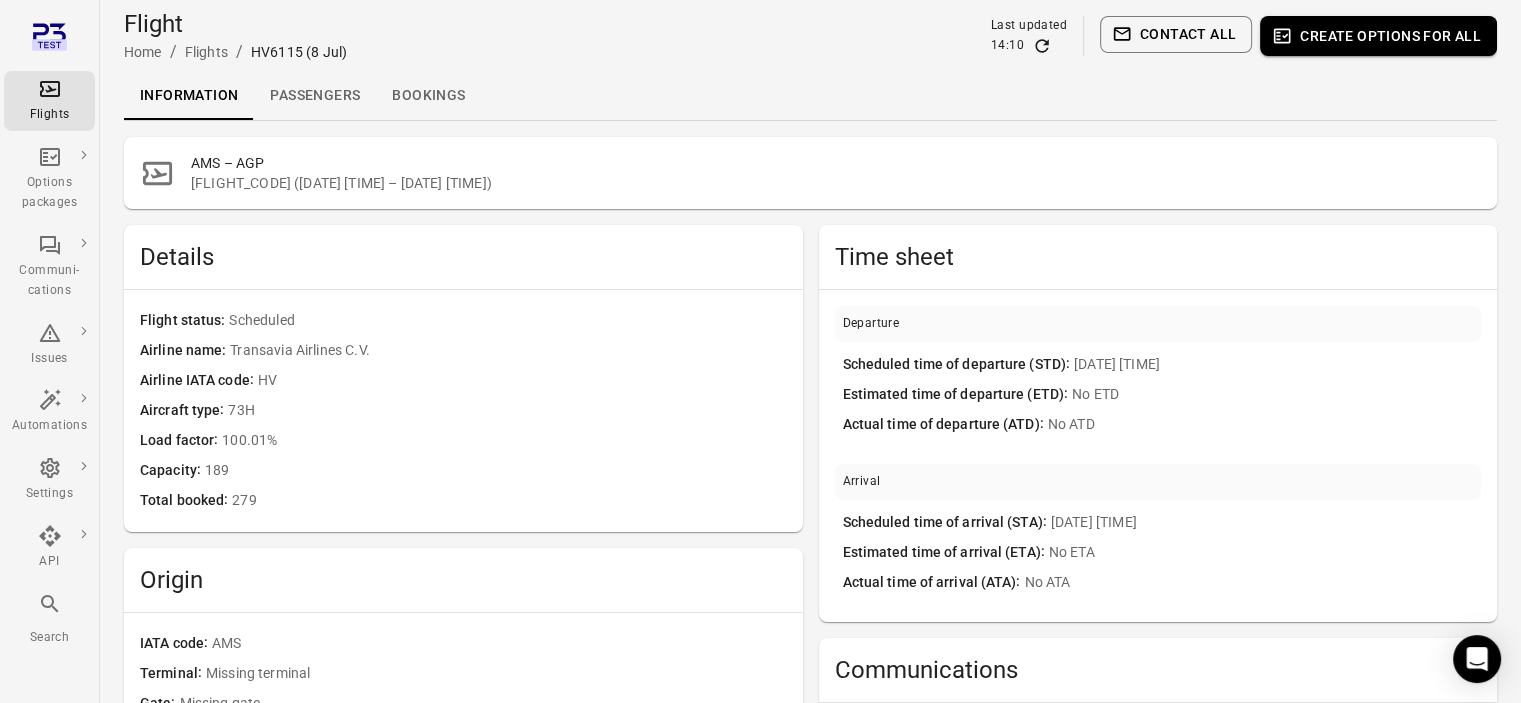 click on "Bookings" at bounding box center (428, 96) 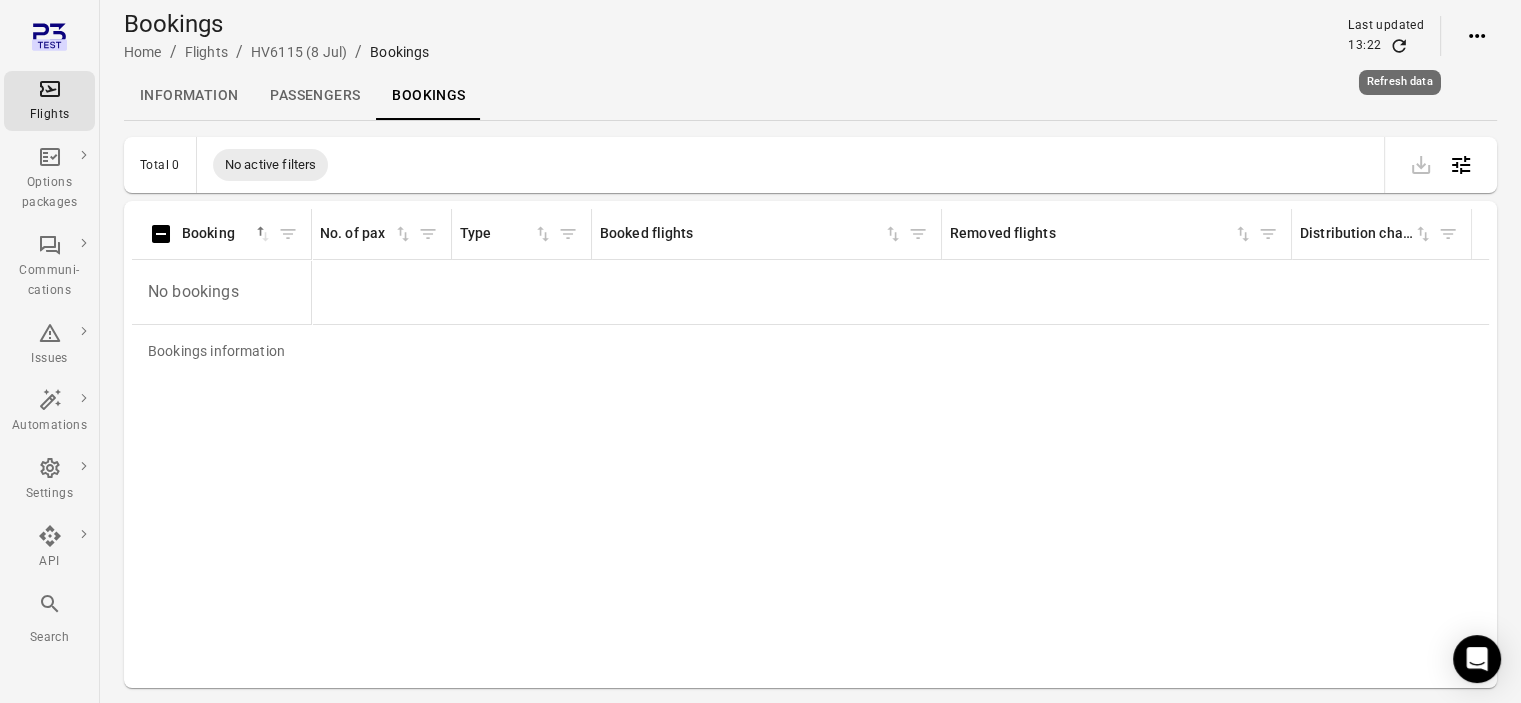 click at bounding box center (1399, 46) 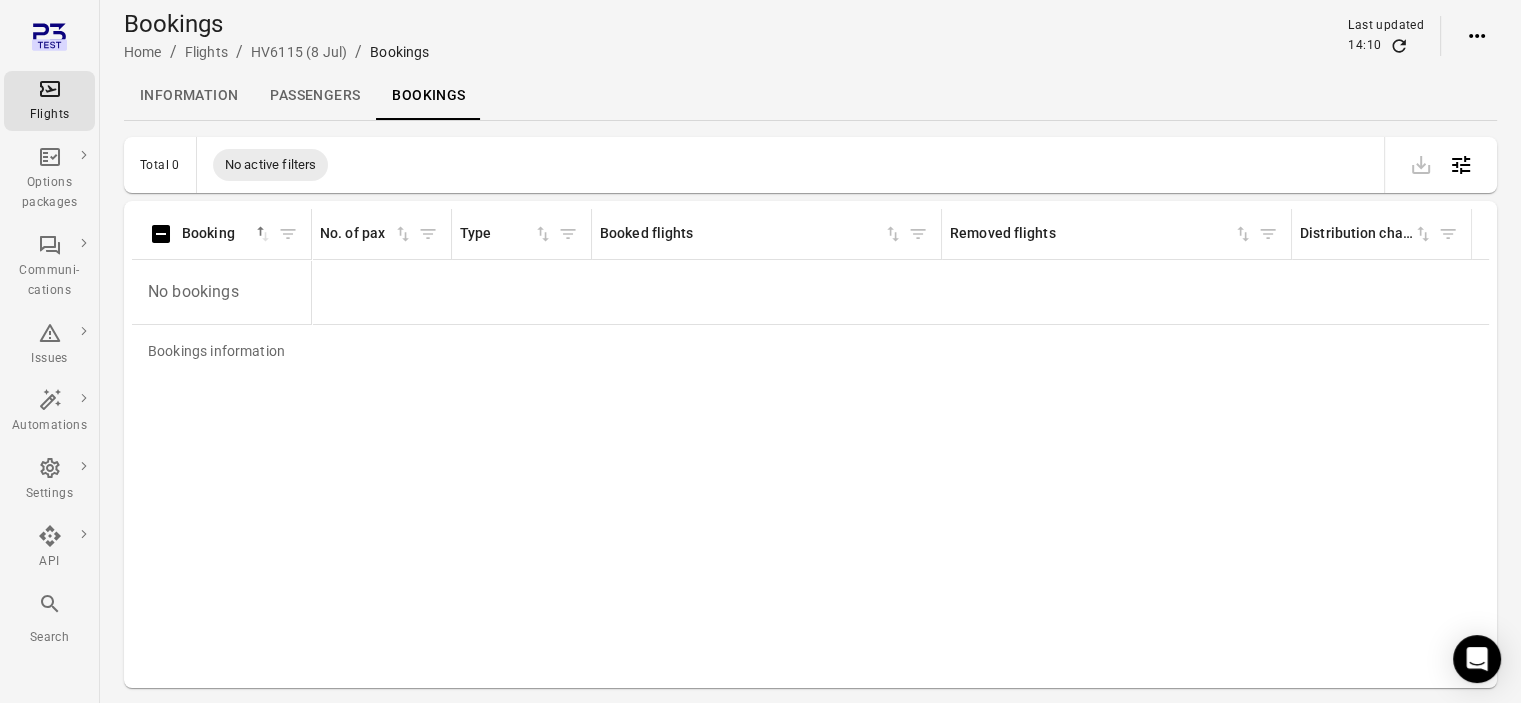 click on "Passengers" at bounding box center (315, 96) 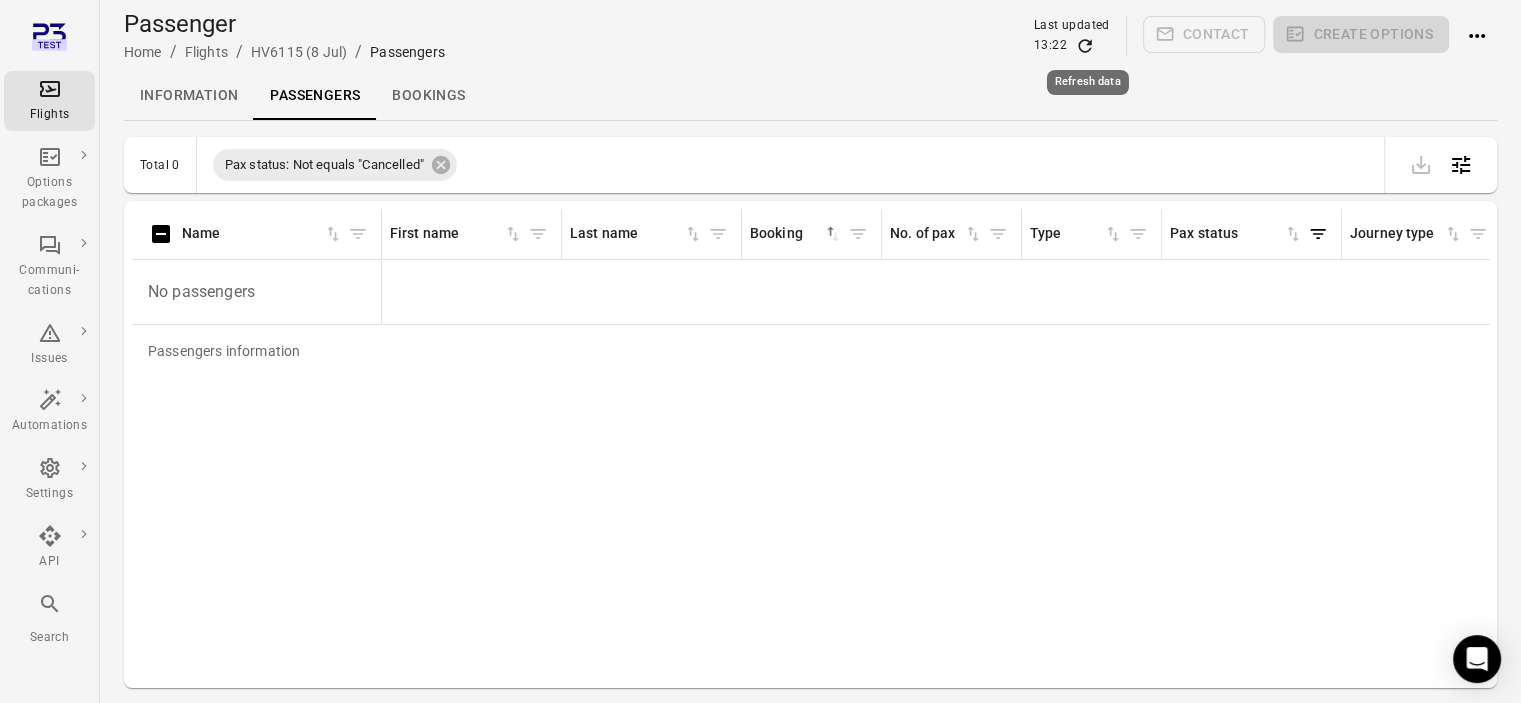 click at bounding box center (1085, 46) 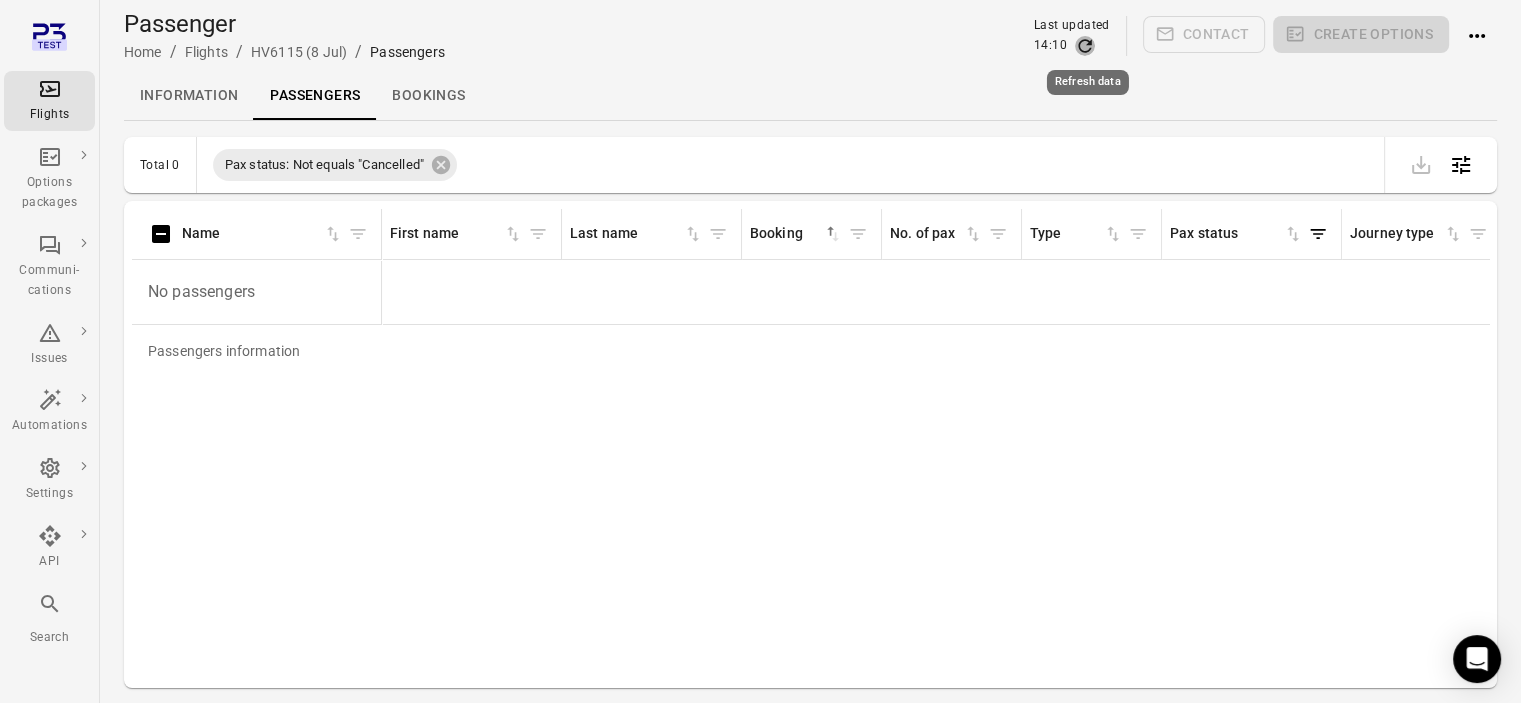 click at bounding box center [1085, 46] 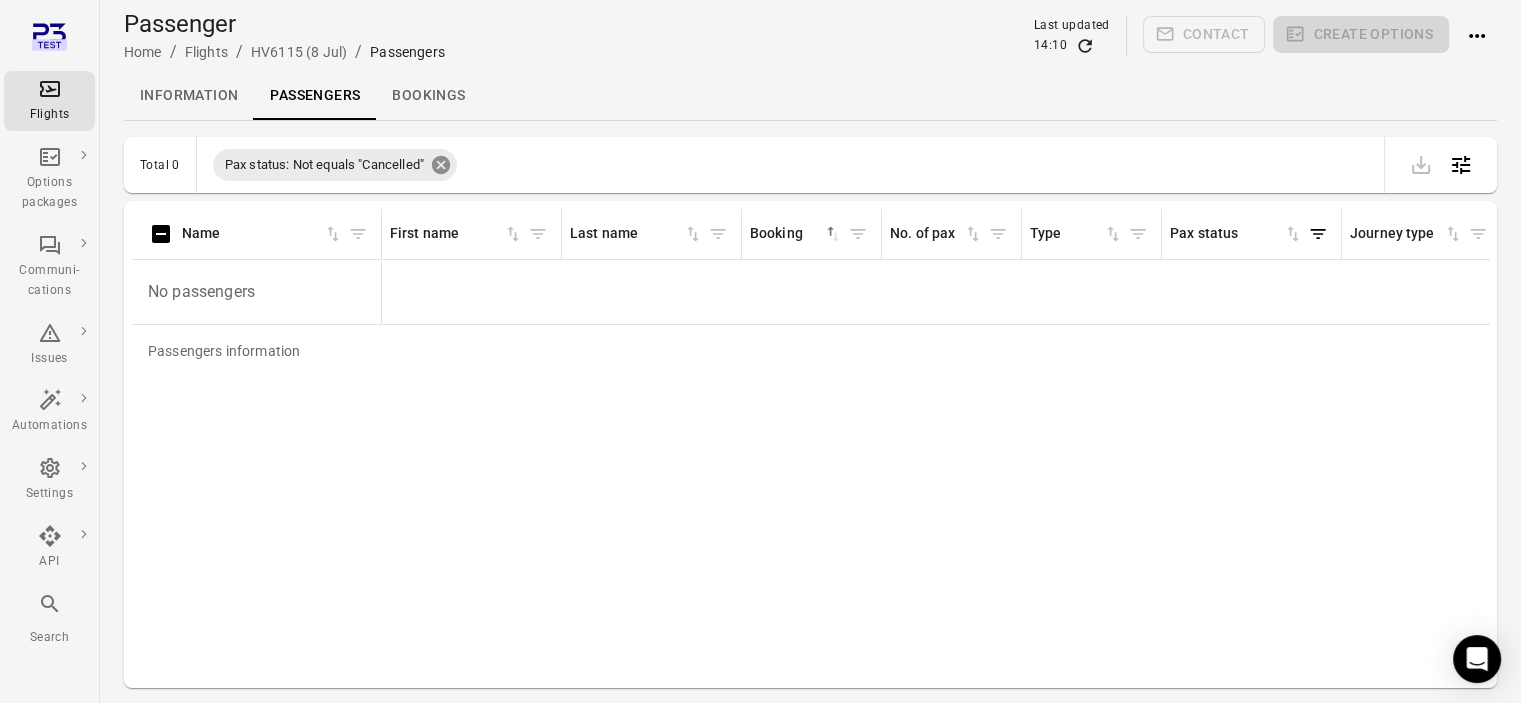 click at bounding box center (441, 165) 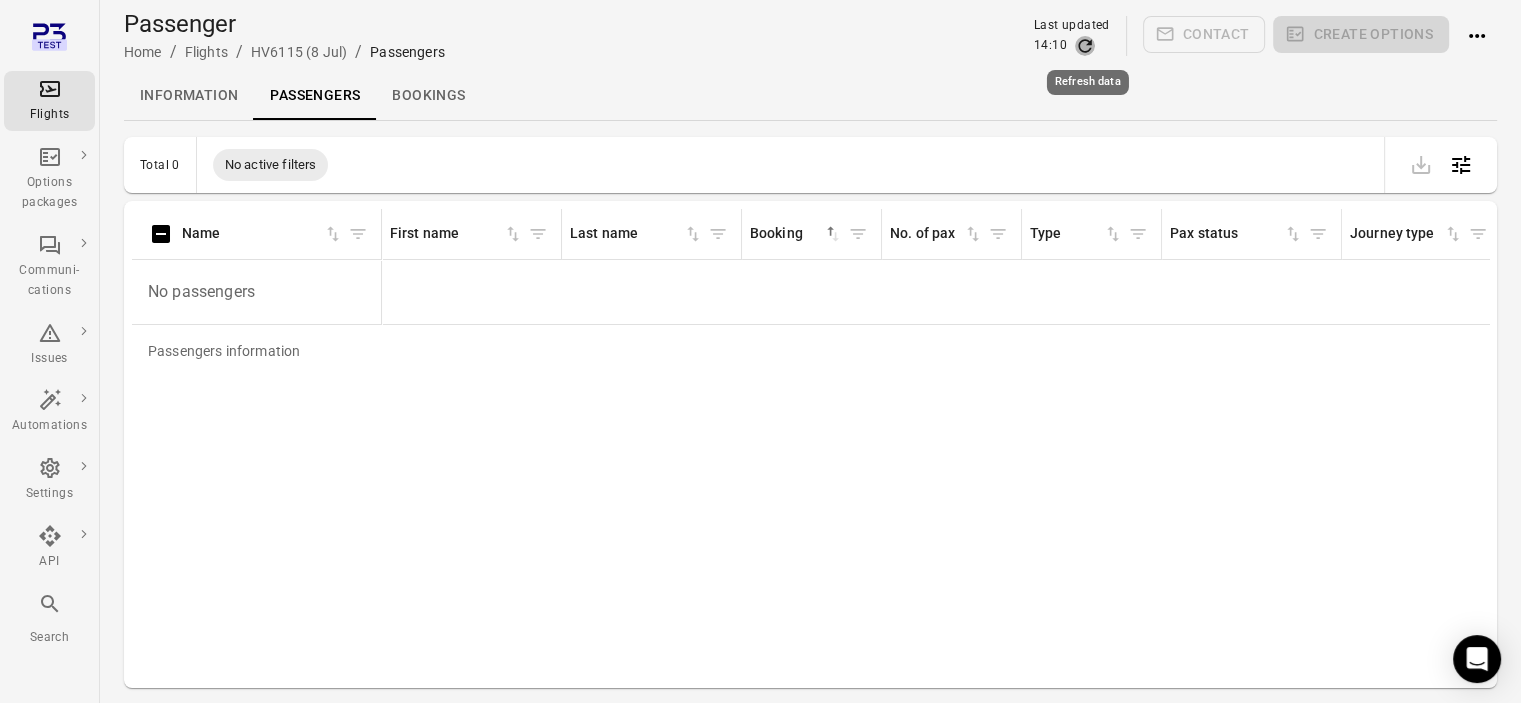 click at bounding box center [1084, 45] 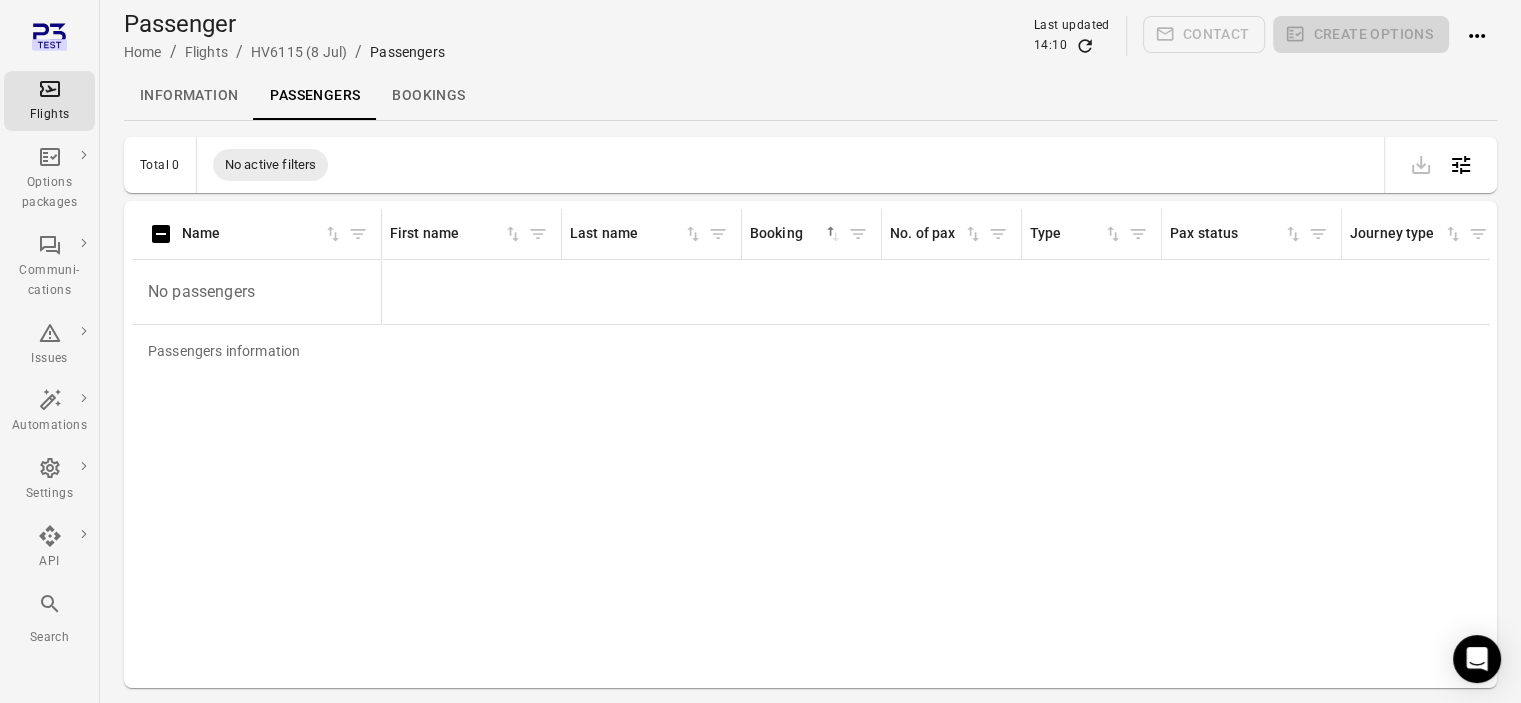 click on "Information" at bounding box center [189, 96] 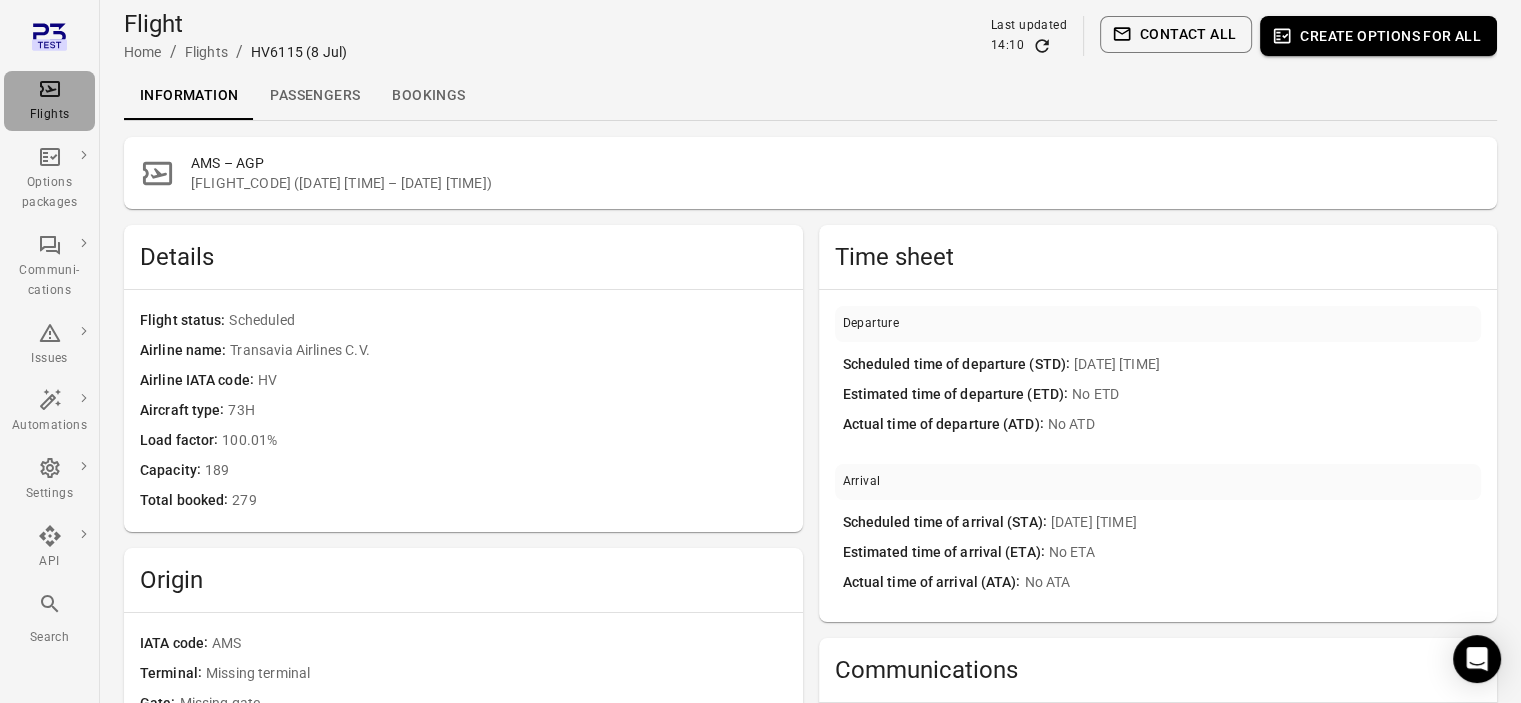 click on "Flights" at bounding box center [49, 101] 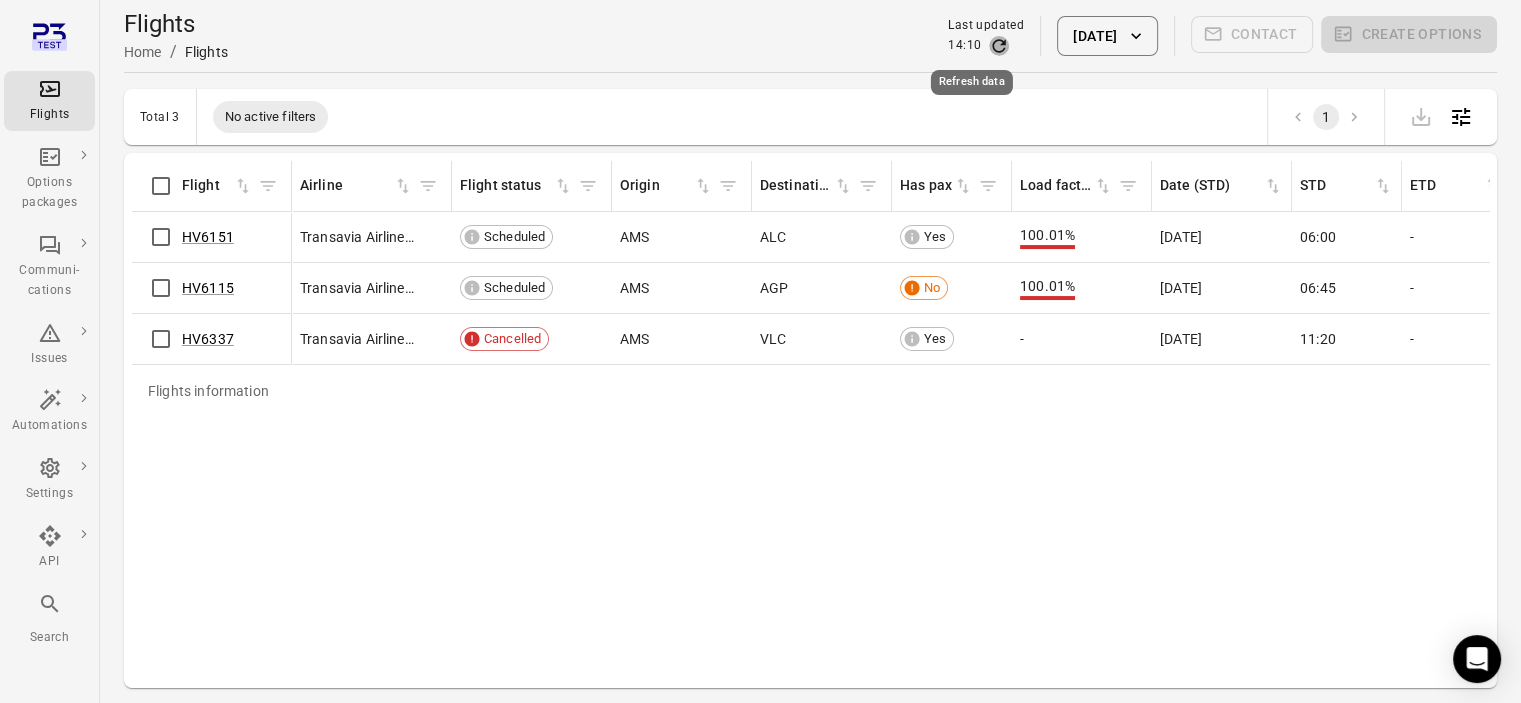 click at bounding box center [999, 46] 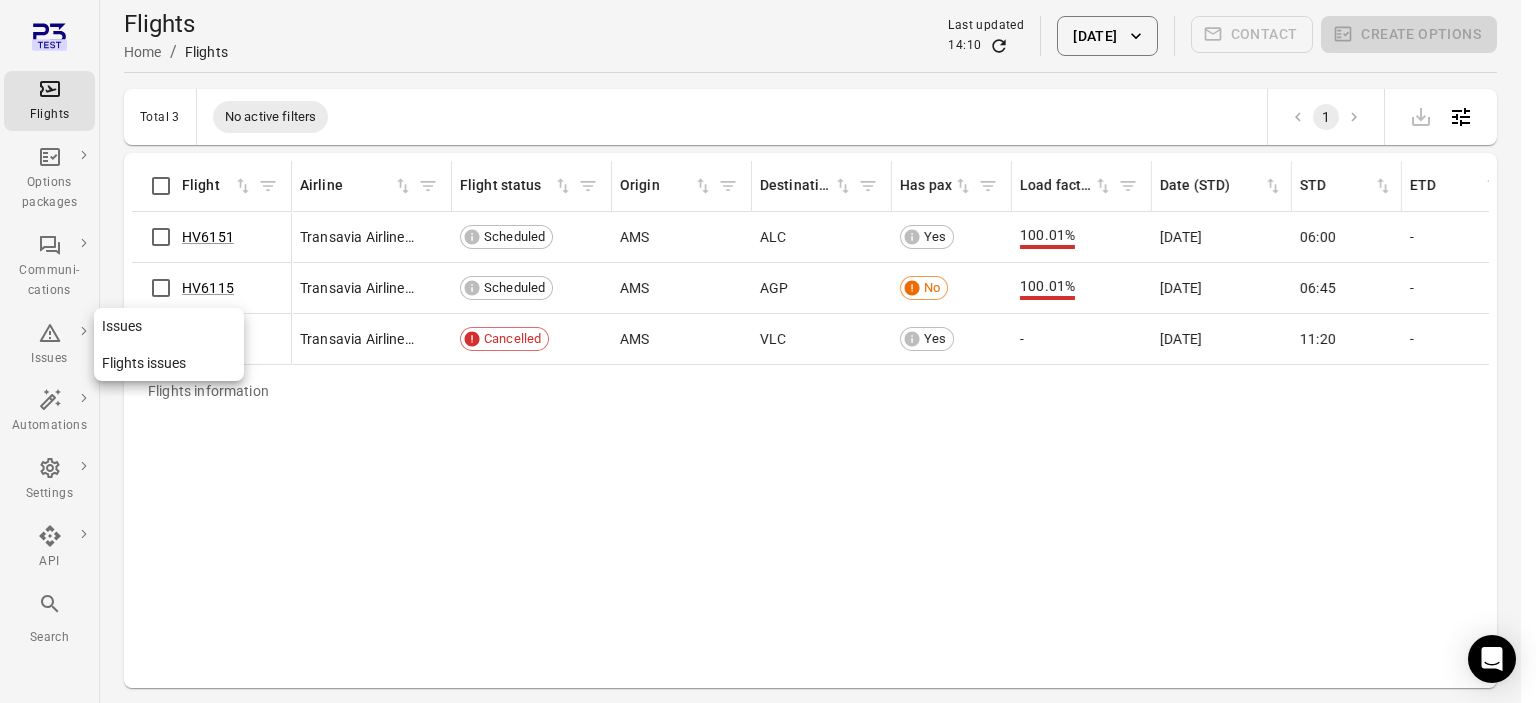 click at bounding box center (50, 333) 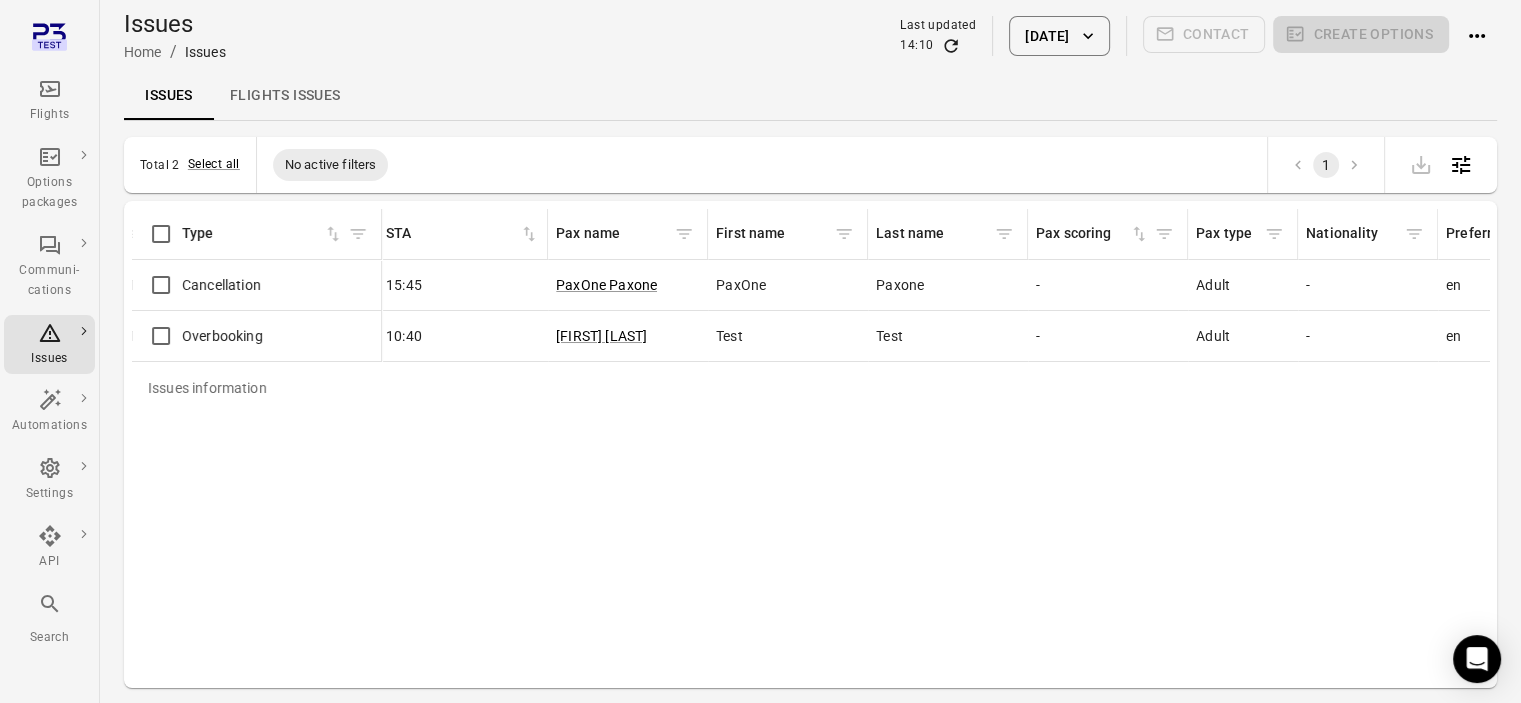 scroll, scrollTop: 0, scrollLeft: 852, axis: horizontal 